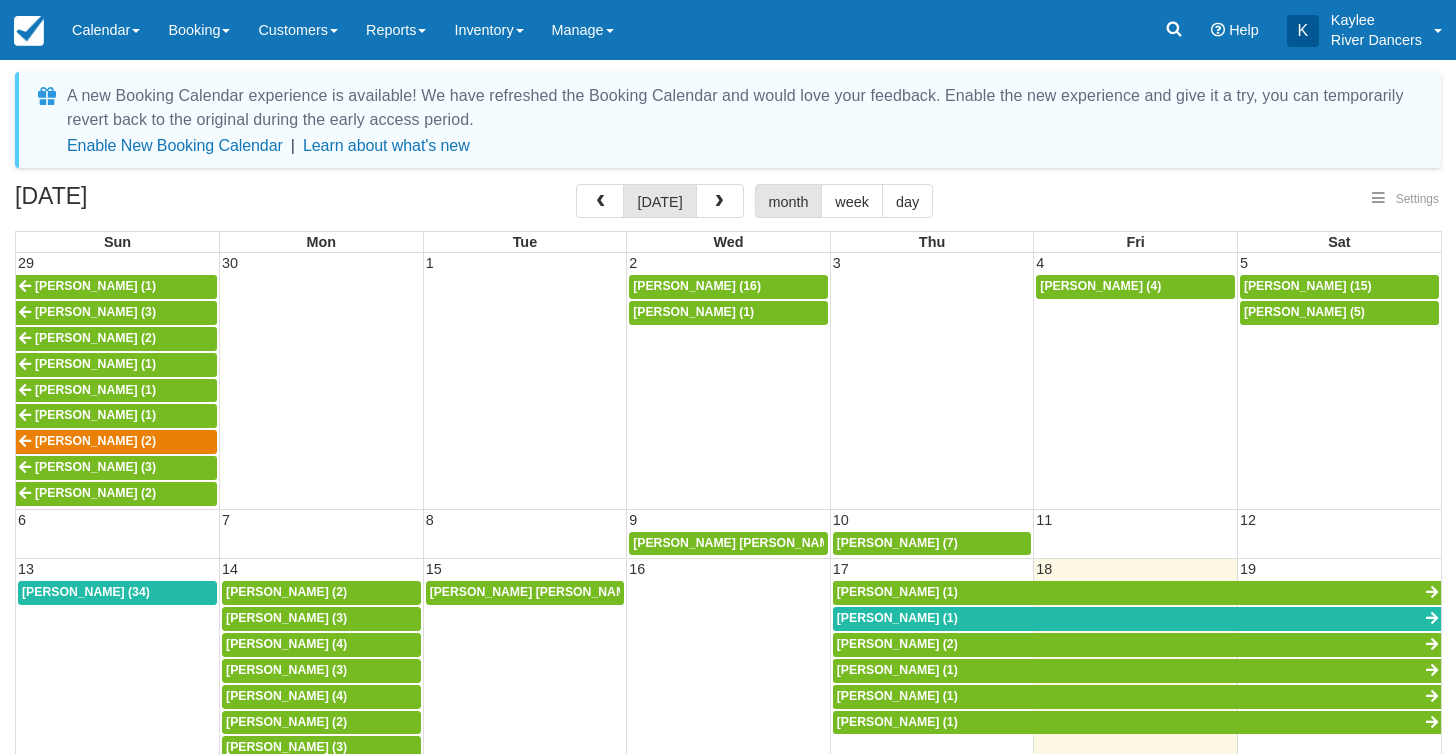 select 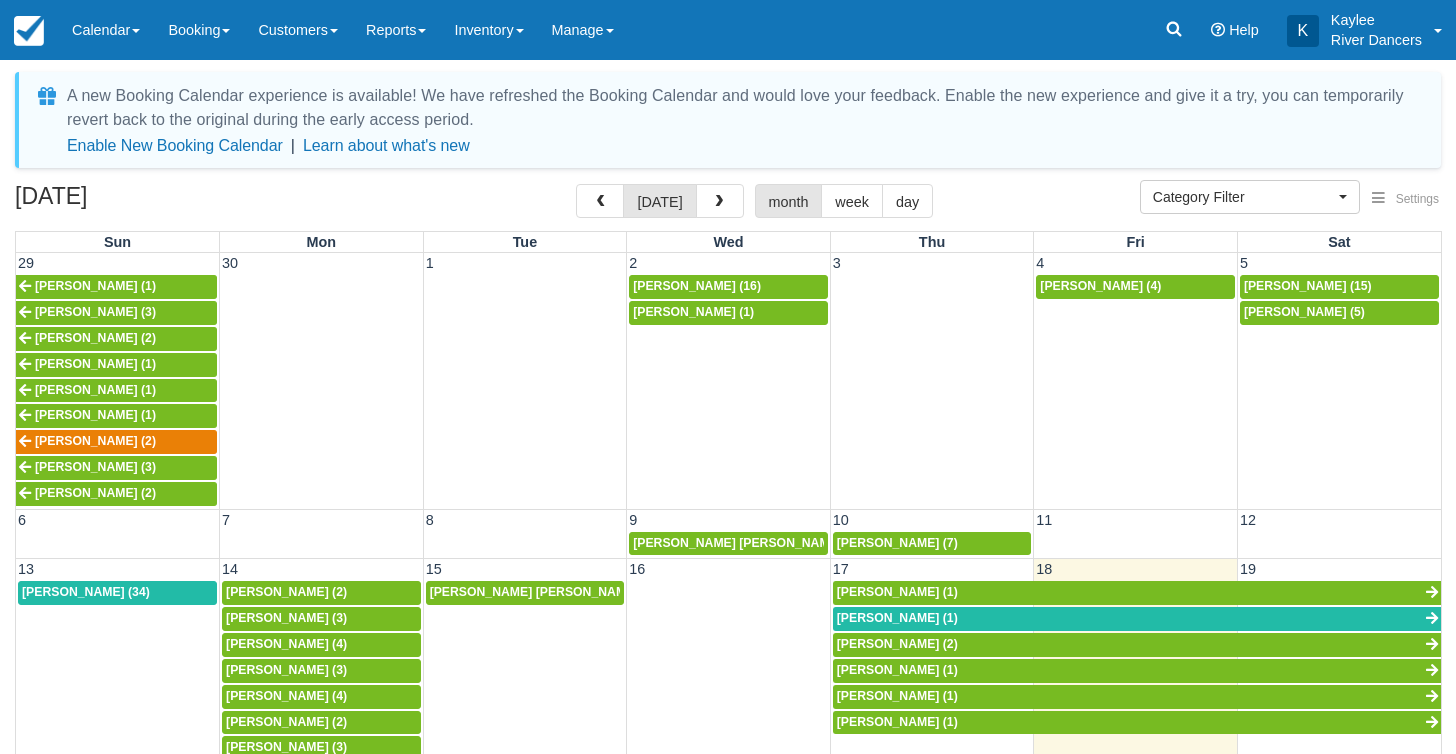 scroll, scrollTop: 191, scrollLeft: 0, axis: vertical 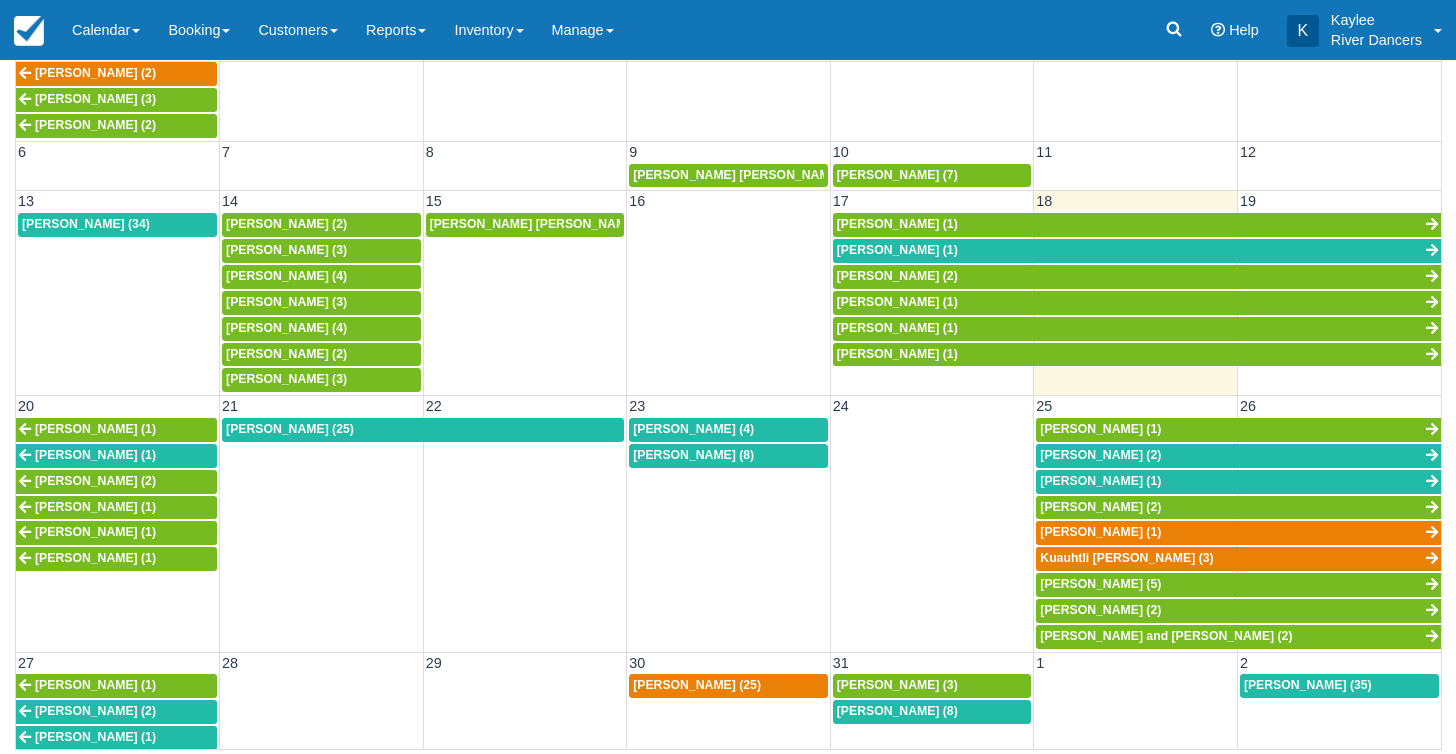 click on "23" at bounding box center [729, 406] 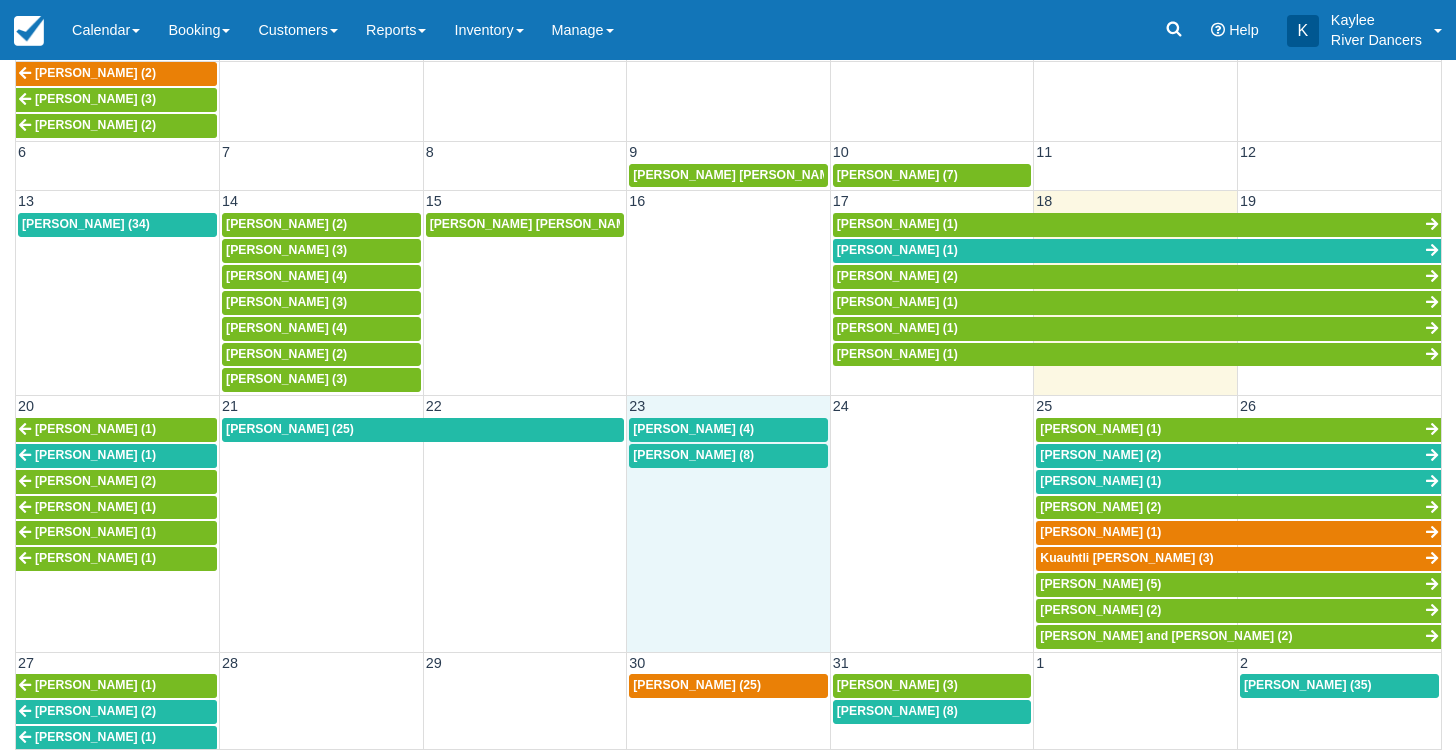 click on "Sara a nichols (8)" at bounding box center (729, 546) 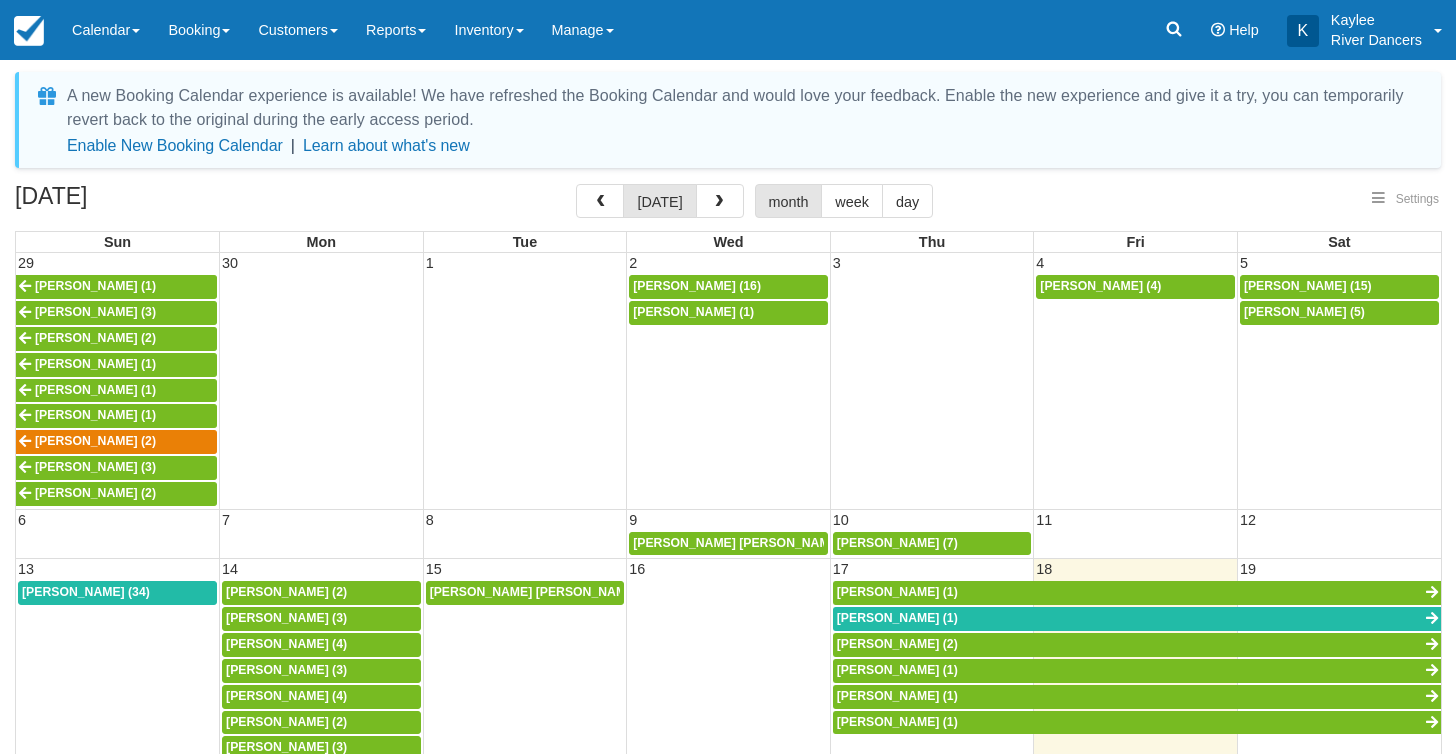 scroll, scrollTop: 0, scrollLeft: 0, axis: both 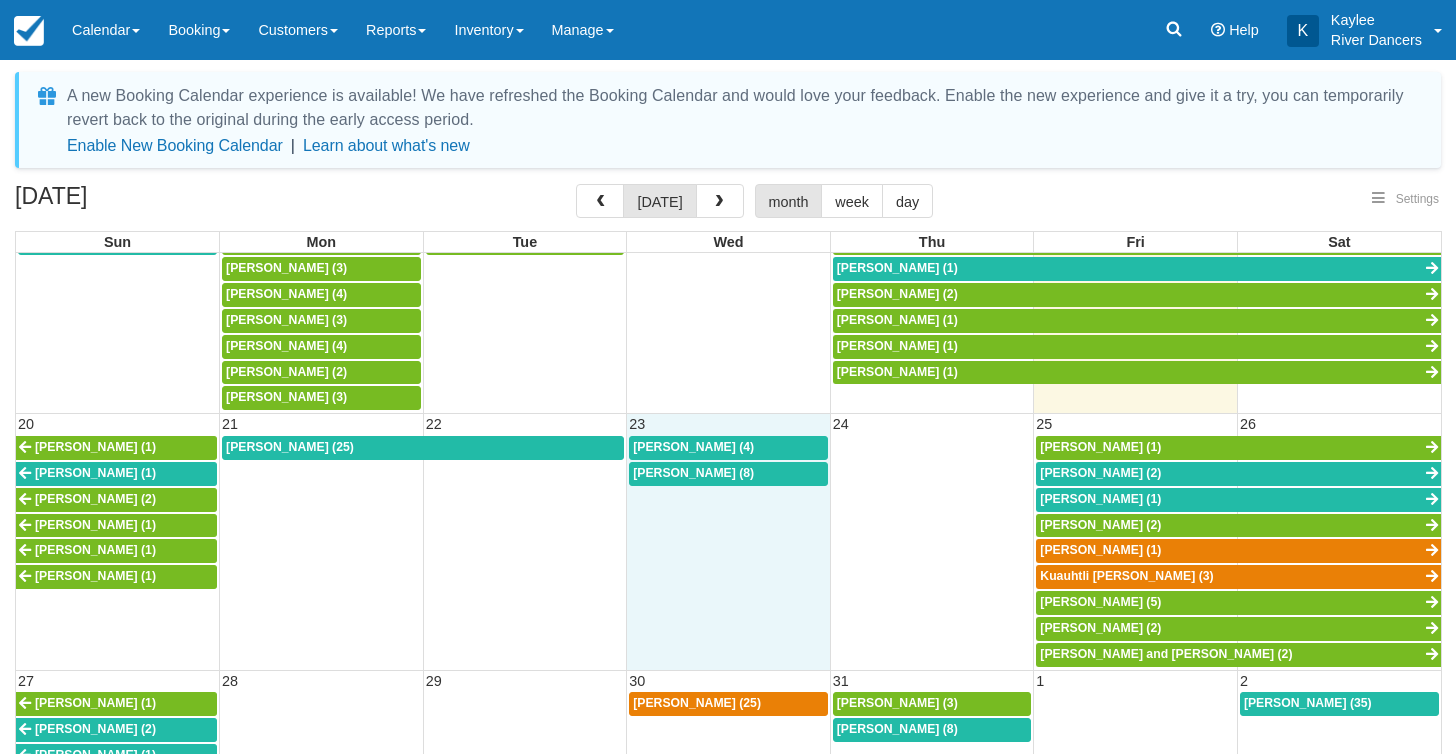 click on "23" at bounding box center [729, 424] 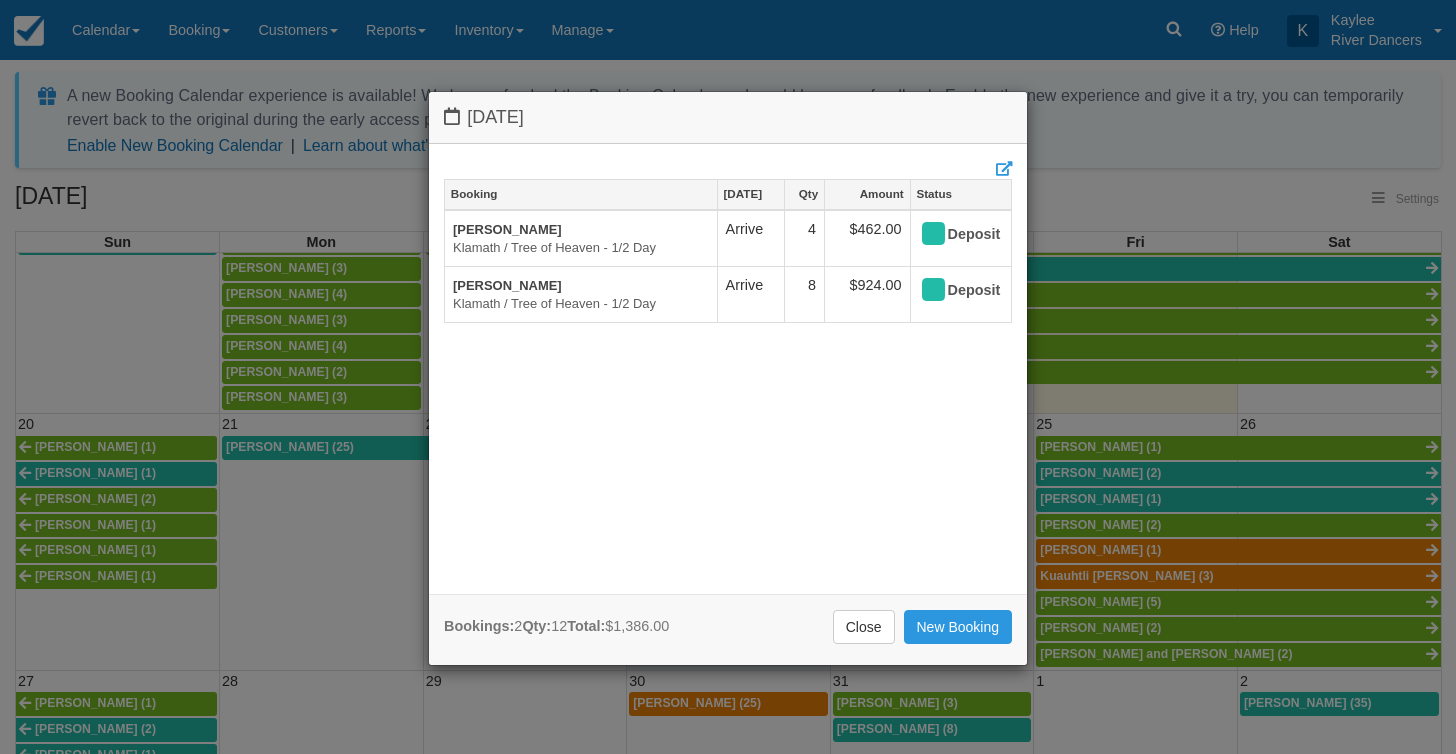 select 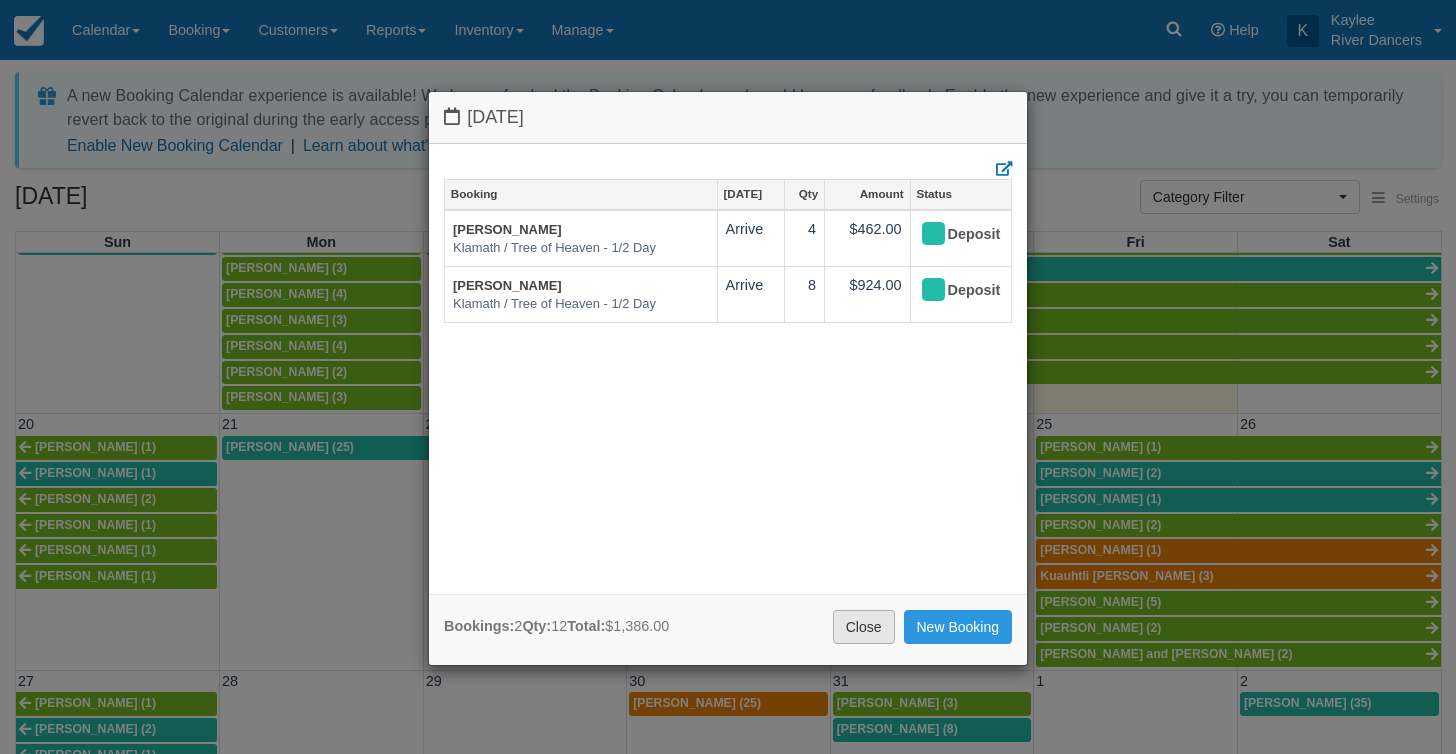 click on "Close" at bounding box center (864, 627) 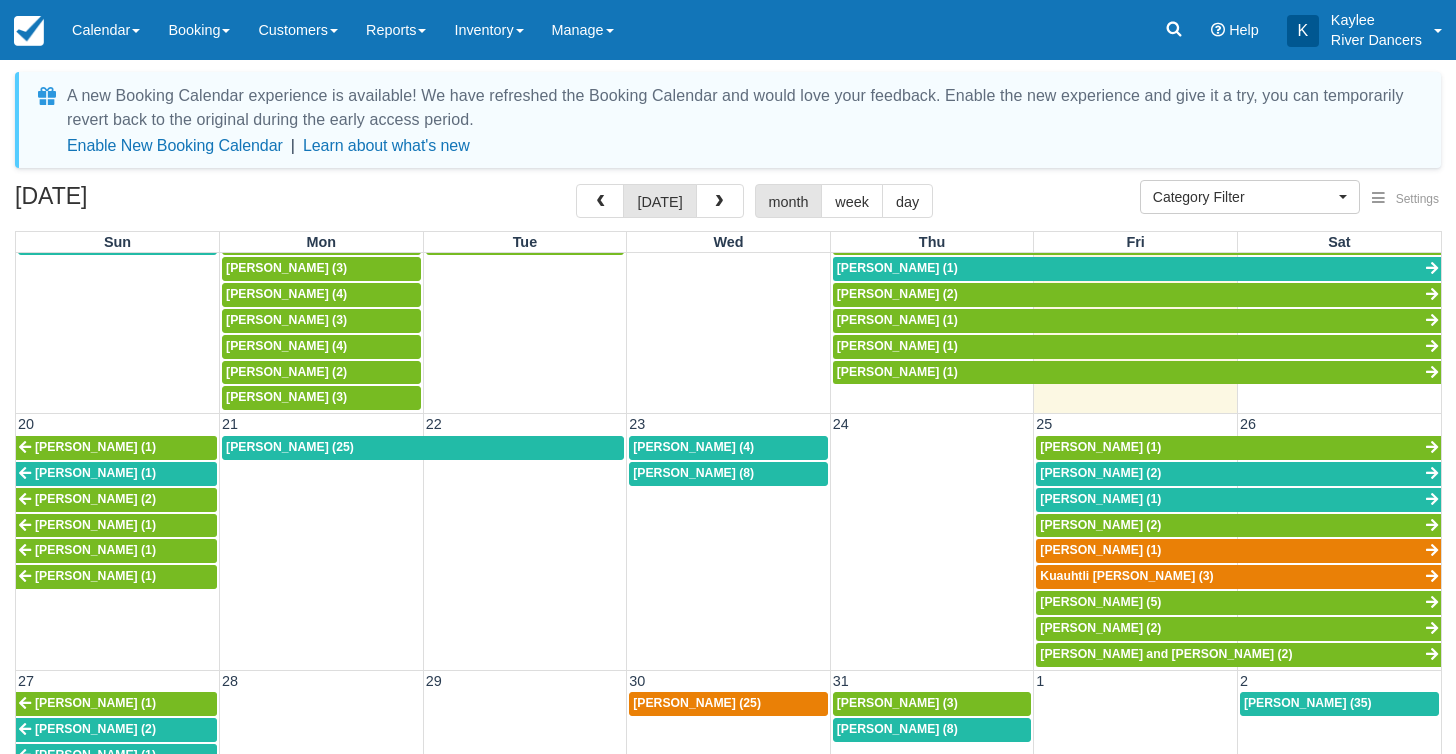 click on "[PERSON_NAME] (1)" at bounding box center [1100, 499] 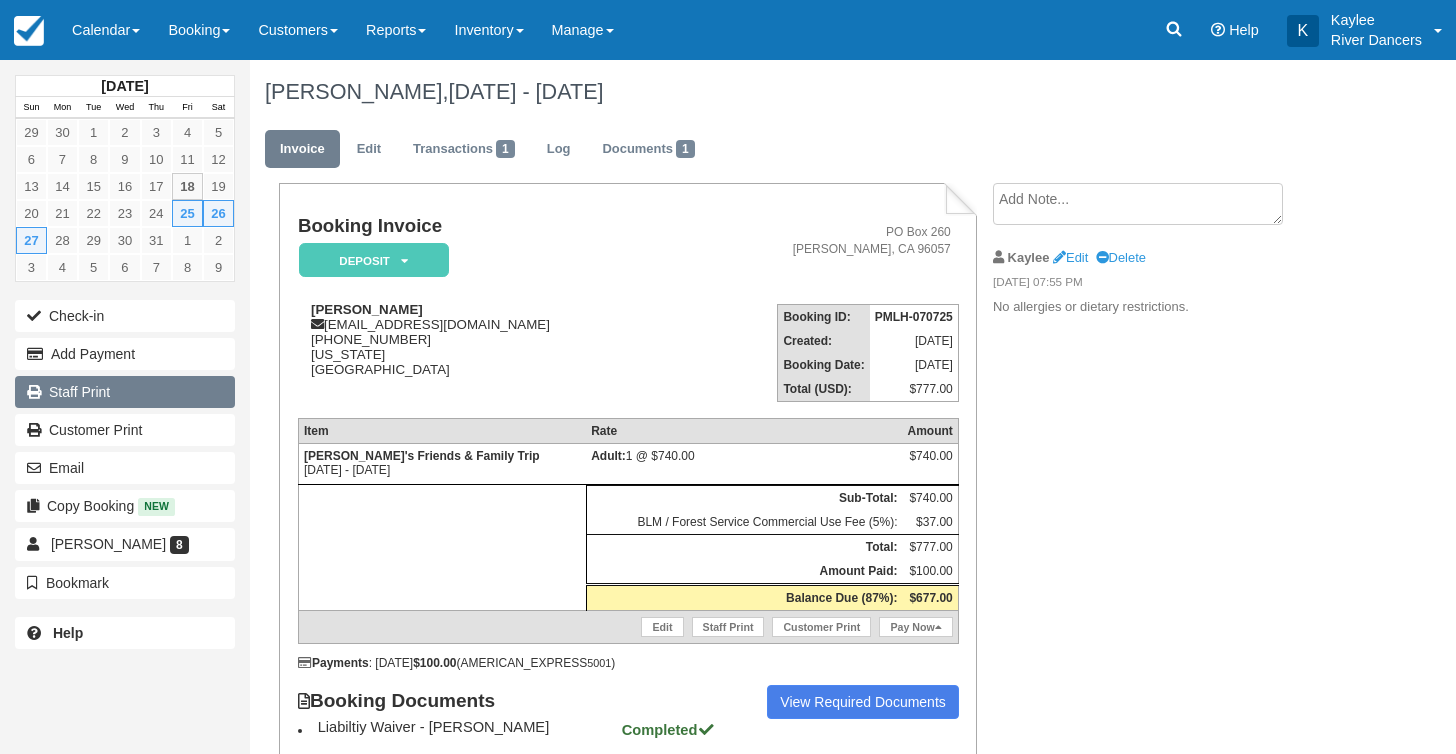 scroll, scrollTop: 0, scrollLeft: 0, axis: both 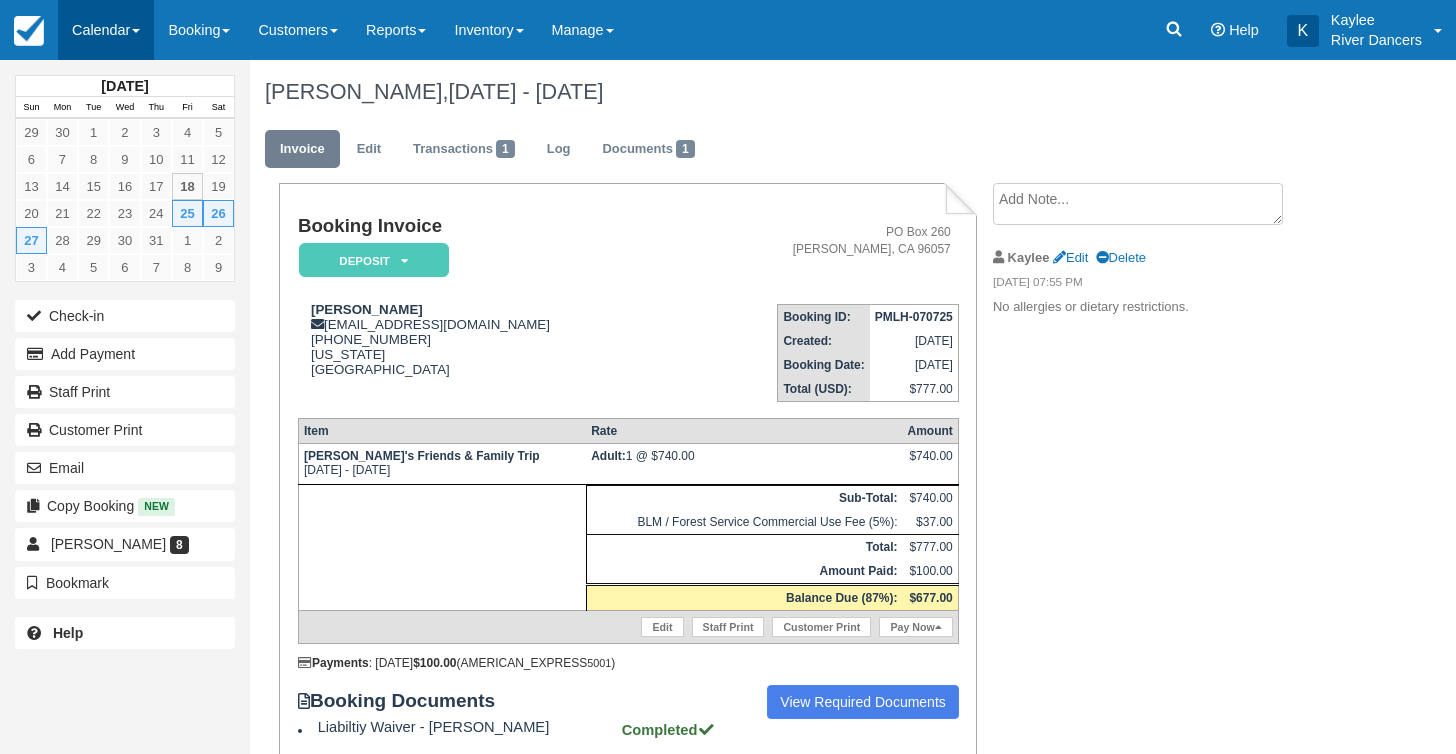 click on "Calendar" at bounding box center (106, 30) 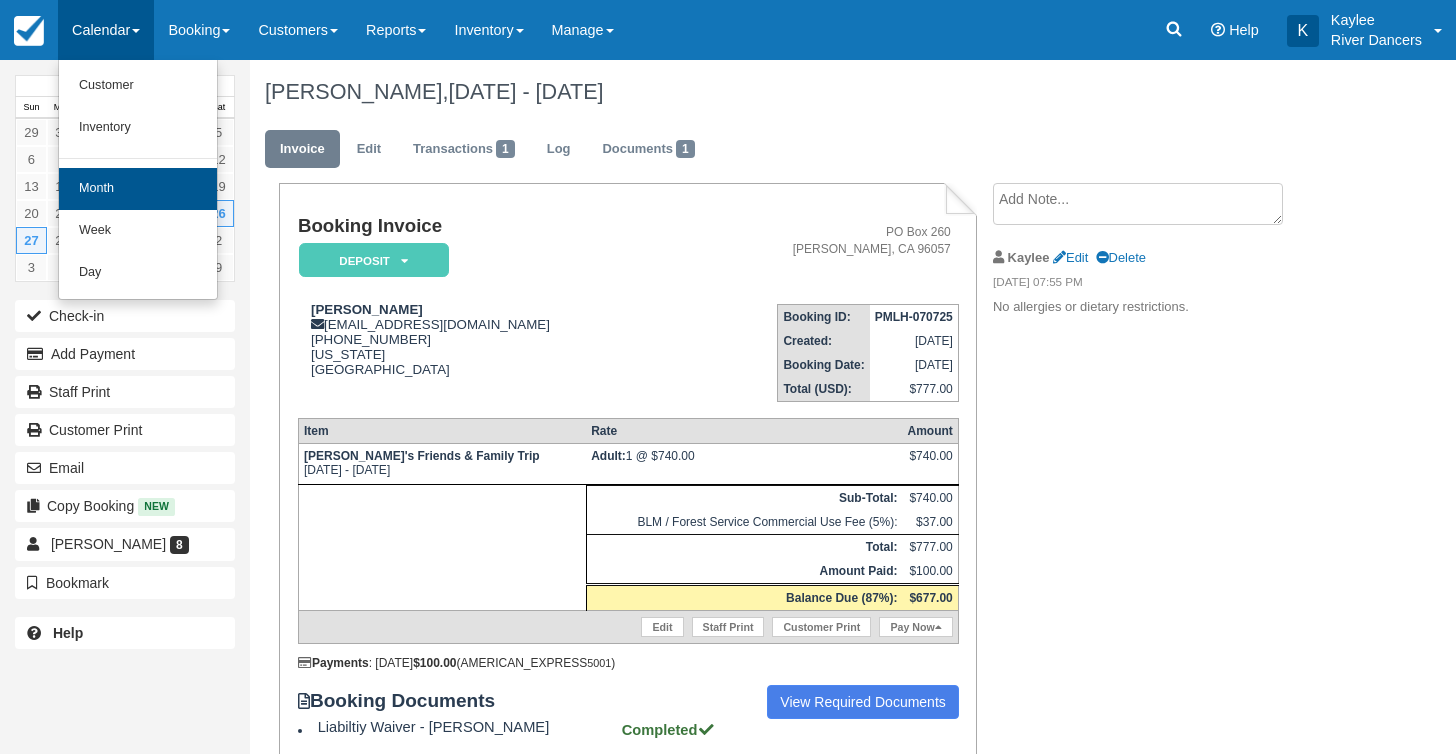 click on "Month" at bounding box center [138, 189] 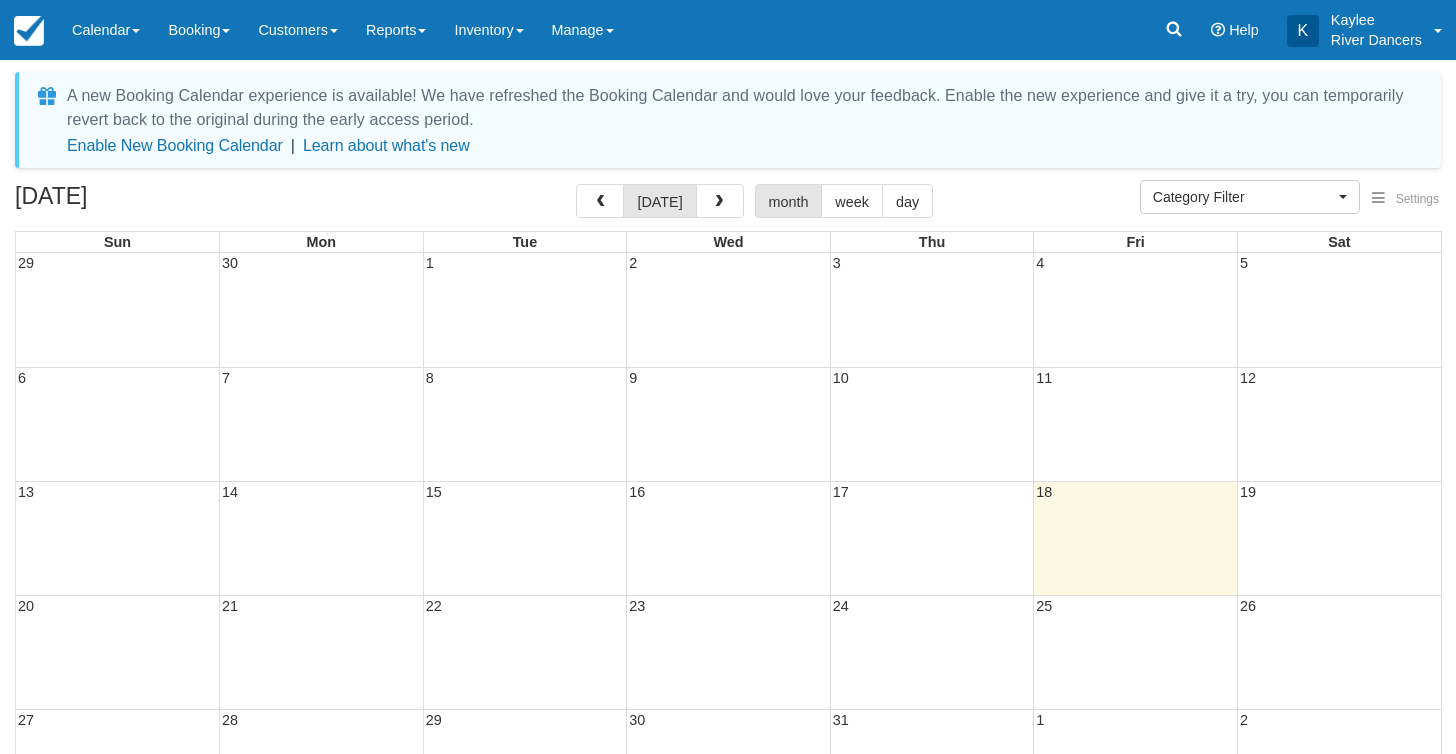 select 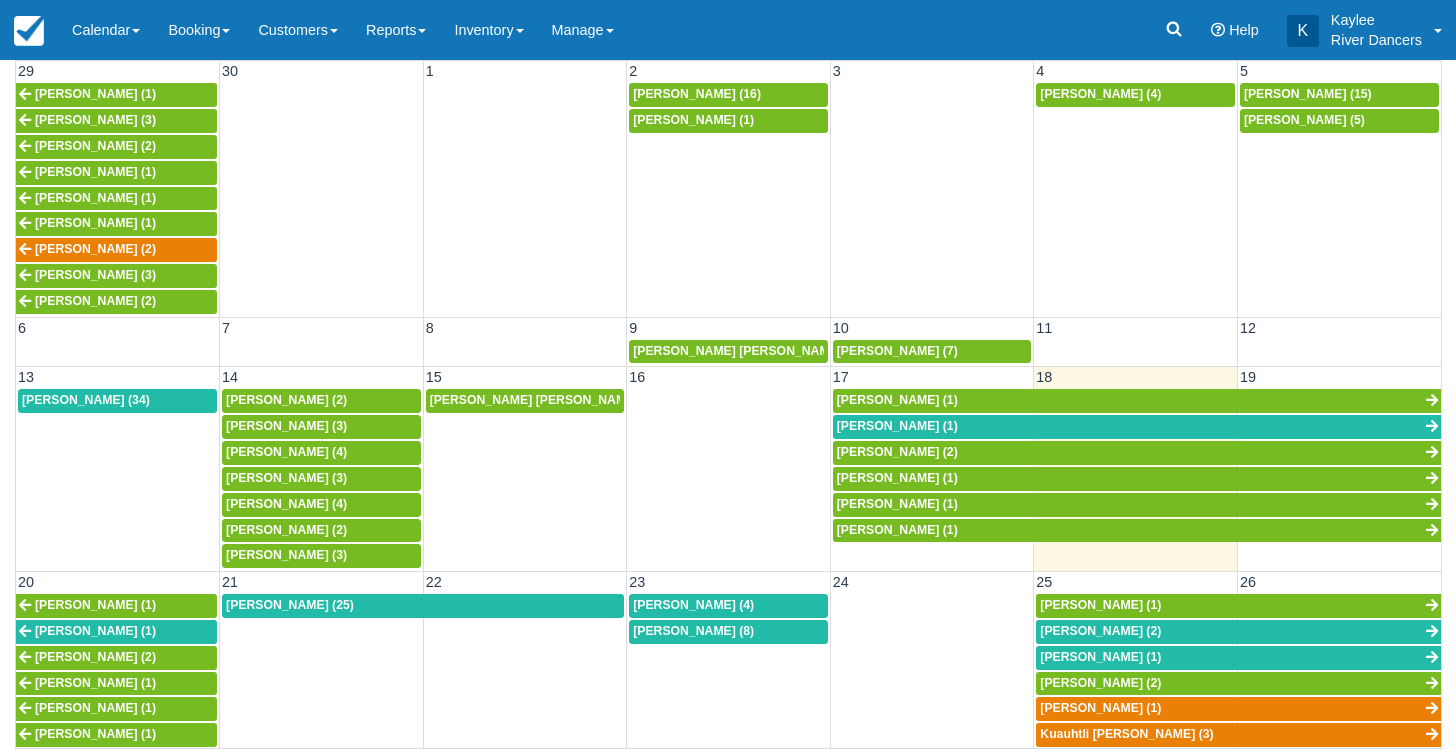 scroll, scrollTop: 191, scrollLeft: 0, axis: vertical 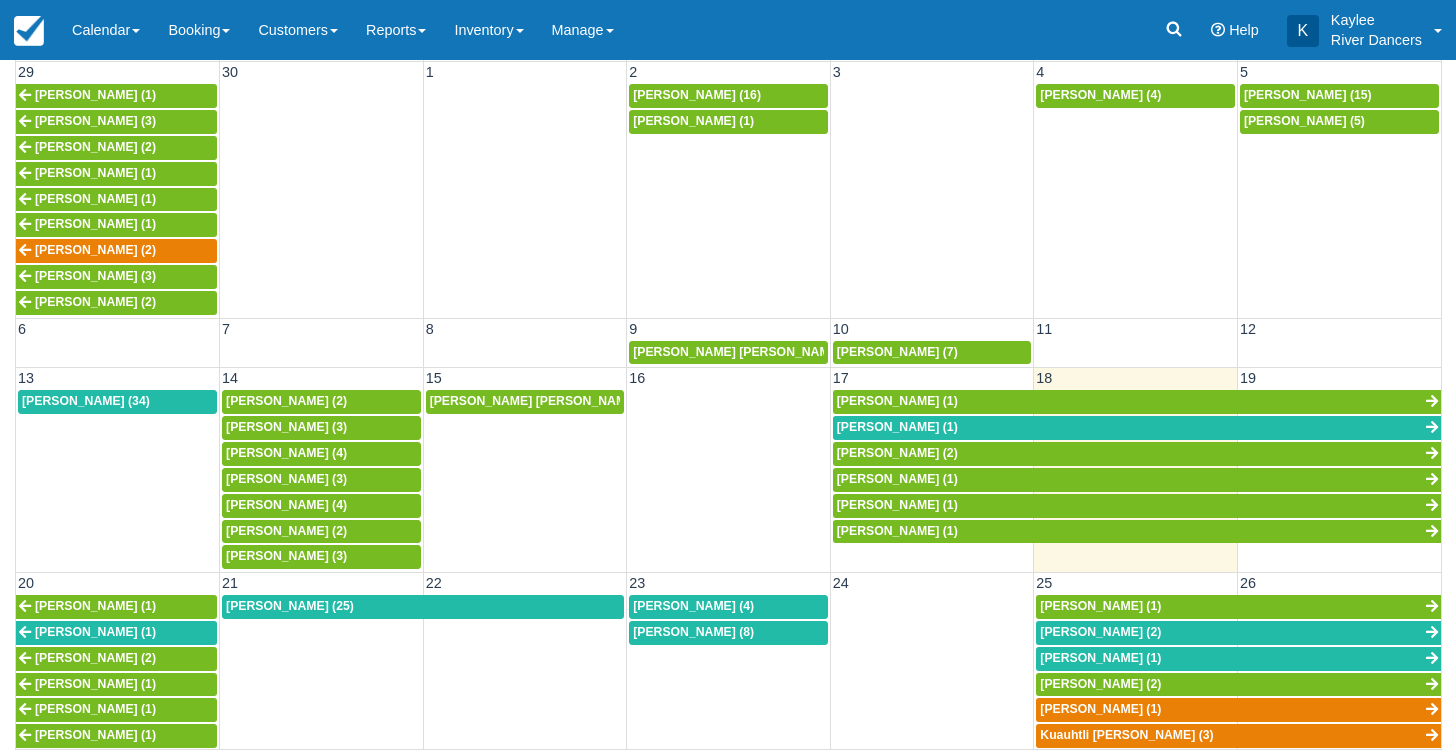 click on "[PERSON_NAME] (2)" at bounding box center [1100, 632] 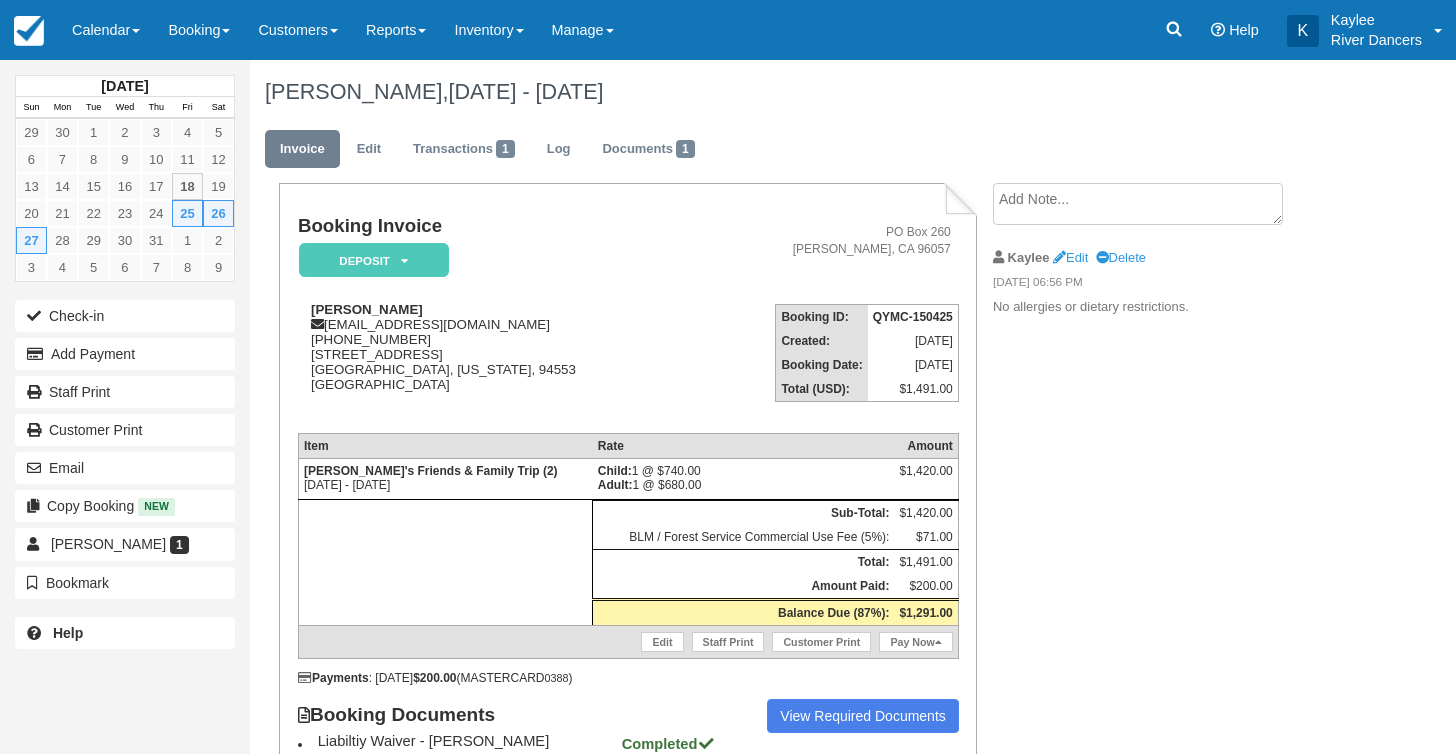 scroll, scrollTop: 0, scrollLeft: 0, axis: both 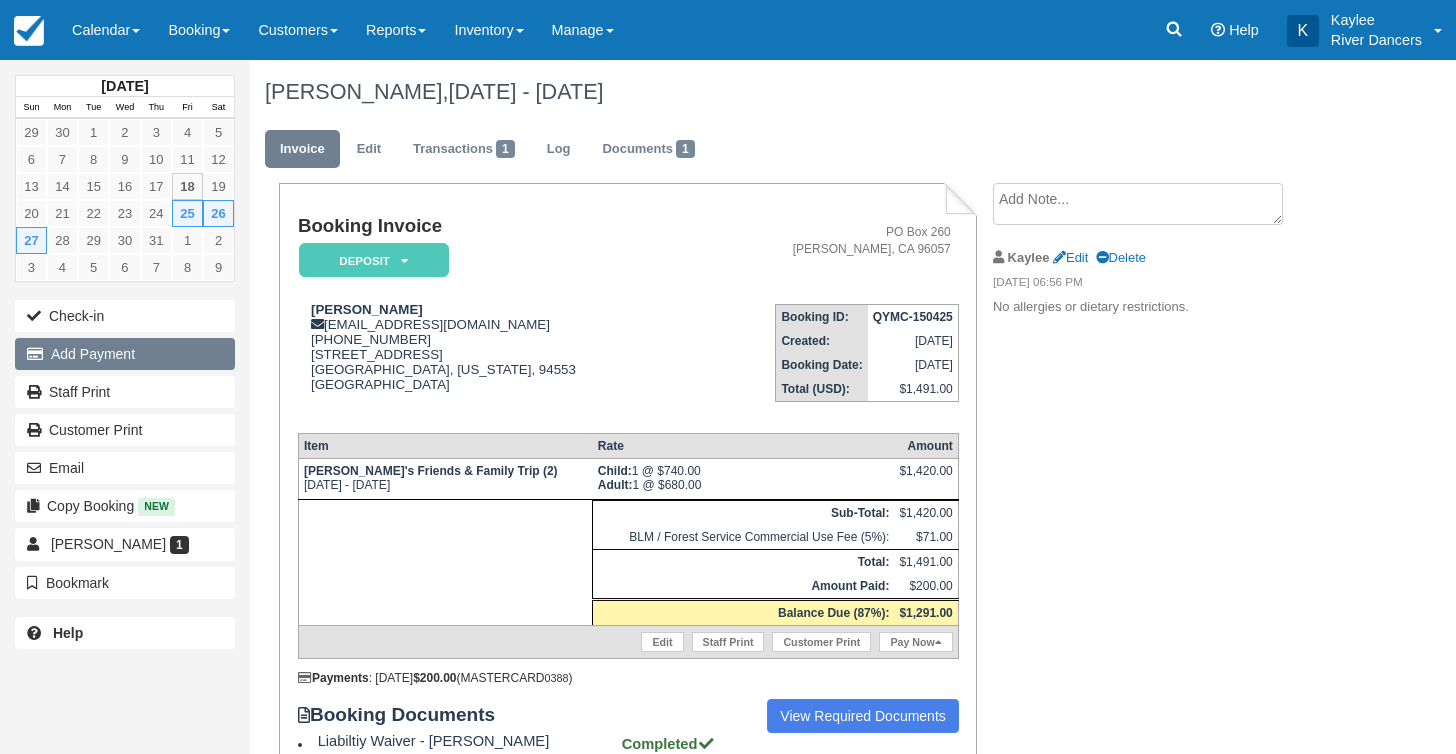 click on "Add Payment" at bounding box center (125, 354) 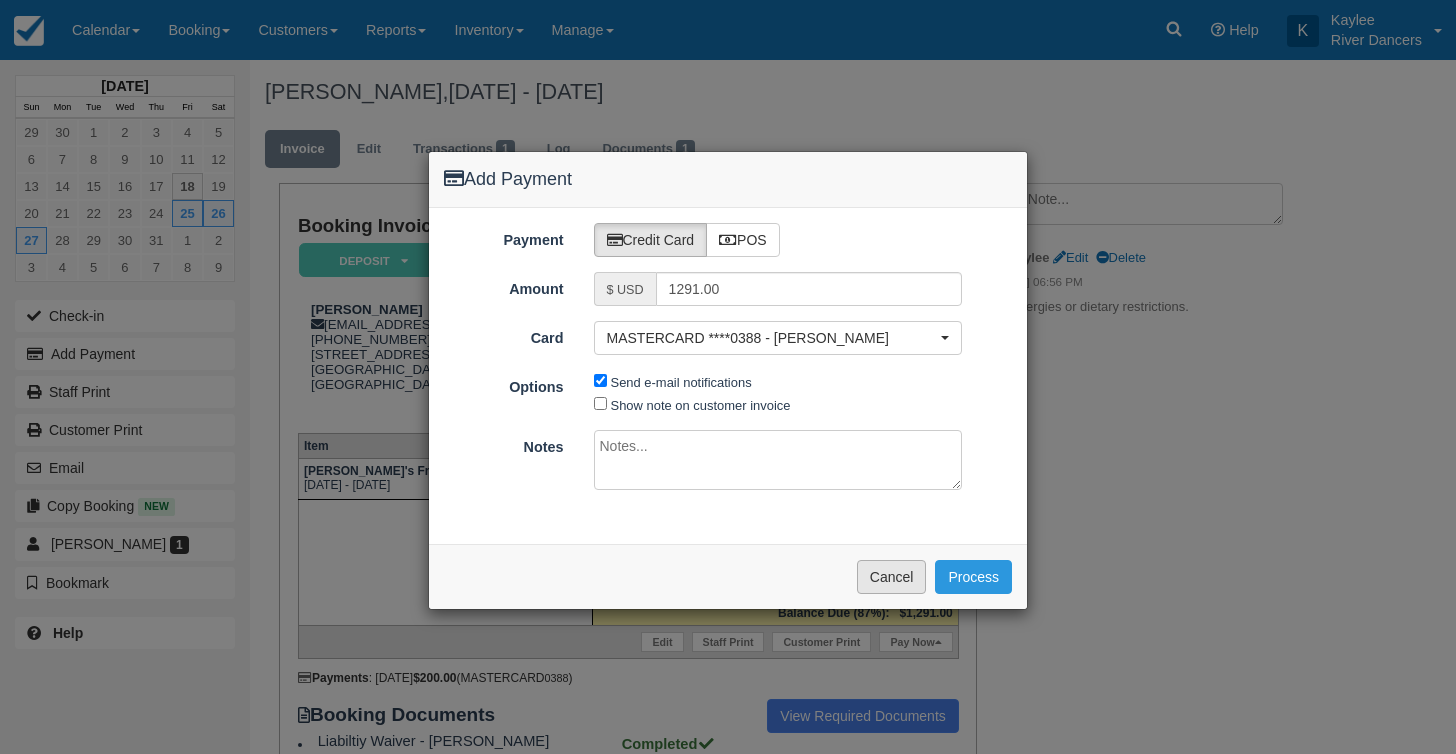 click on "Cancel" at bounding box center (892, 577) 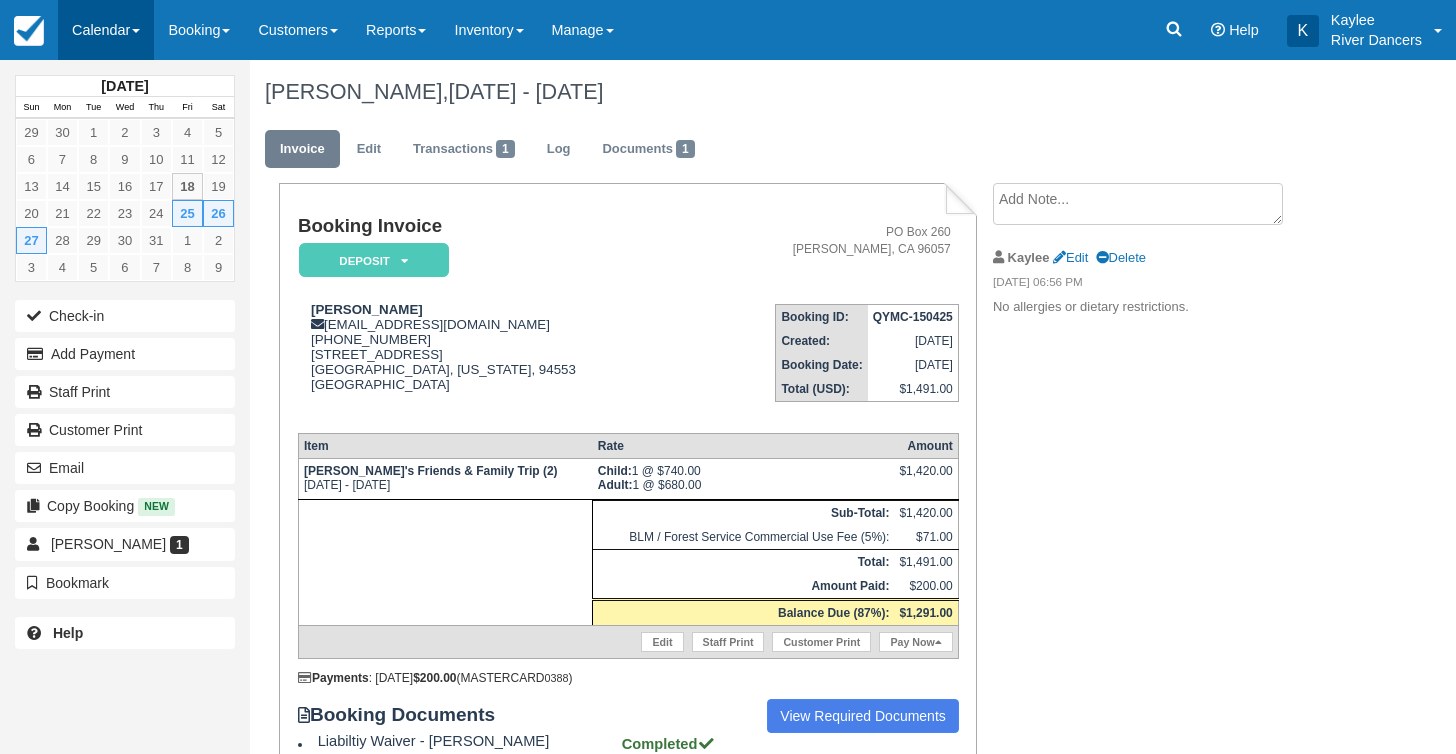 click on "Calendar" at bounding box center (106, 30) 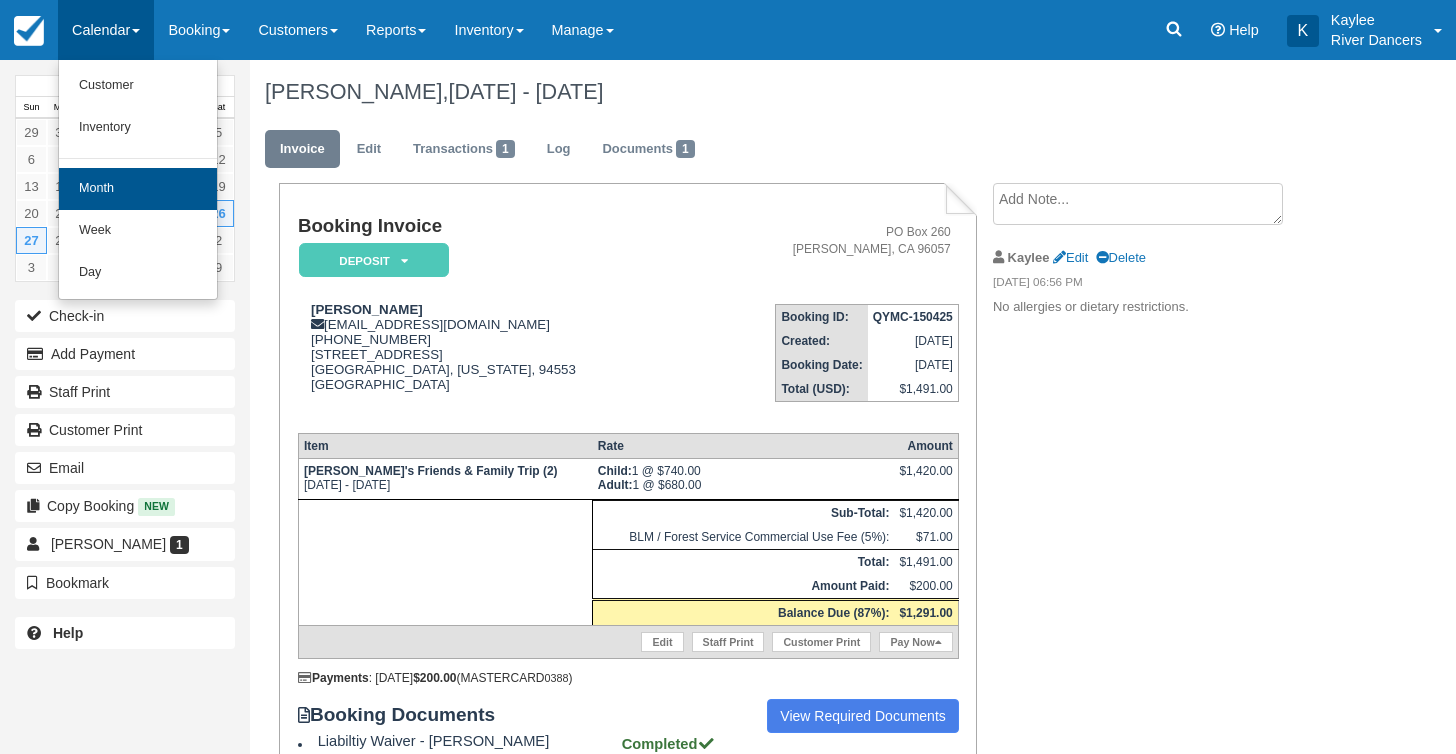 click on "Month" at bounding box center (138, 189) 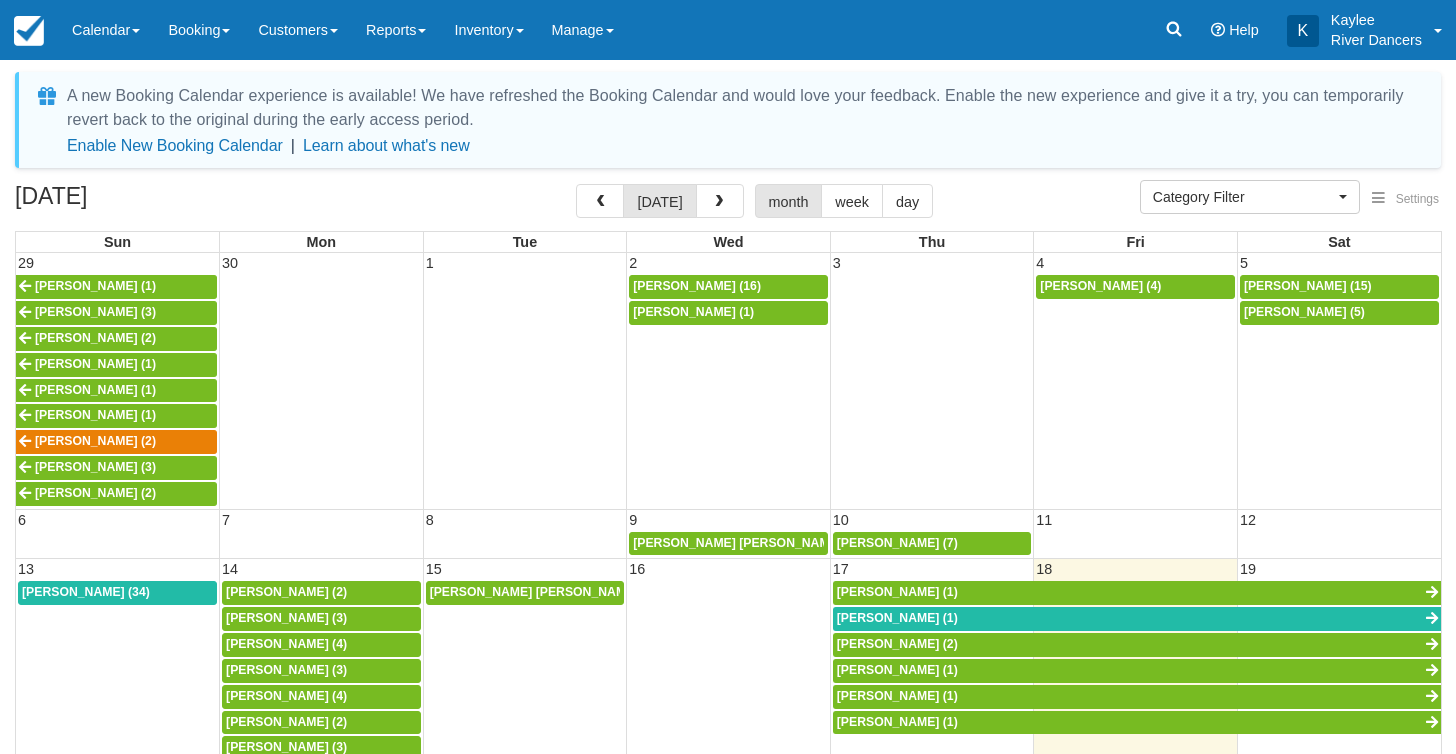 select 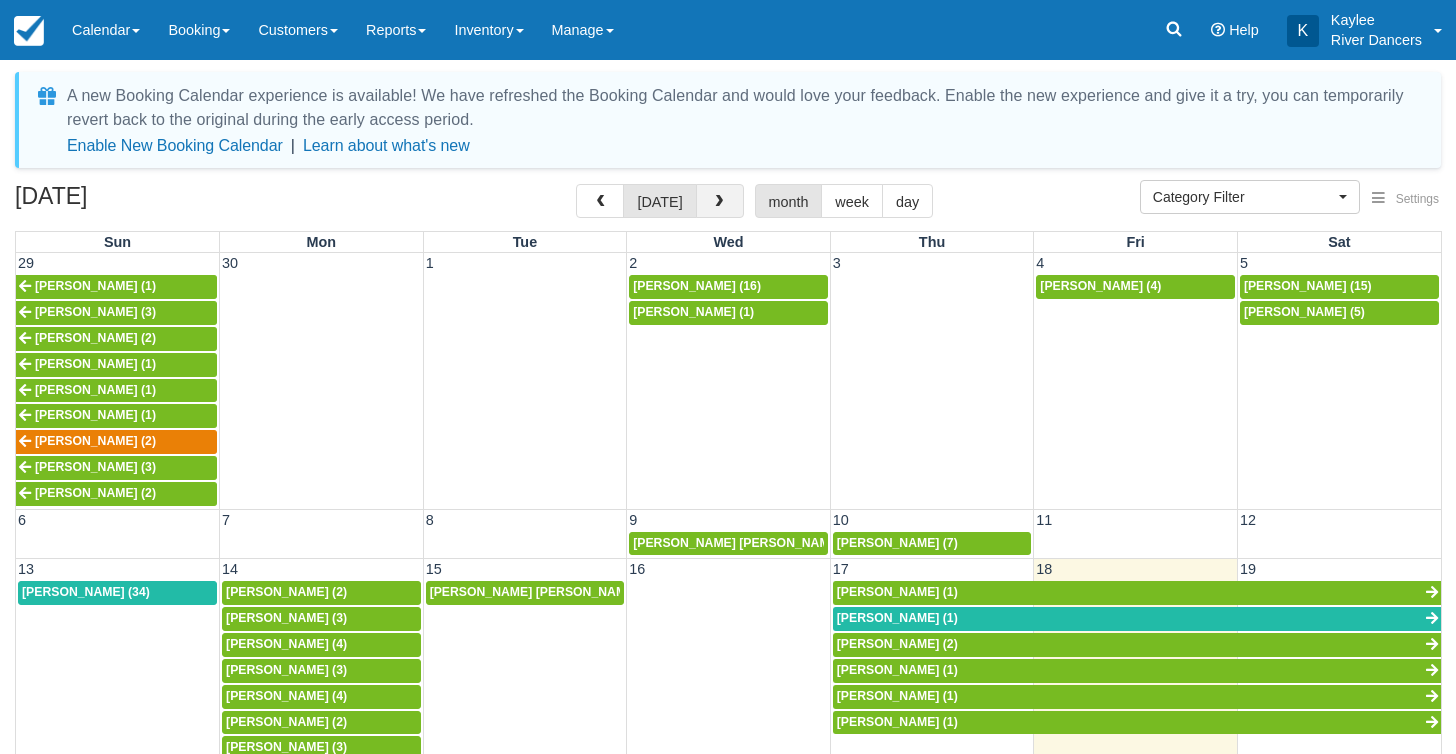 scroll, scrollTop: 0, scrollLeft: 0, axis: both 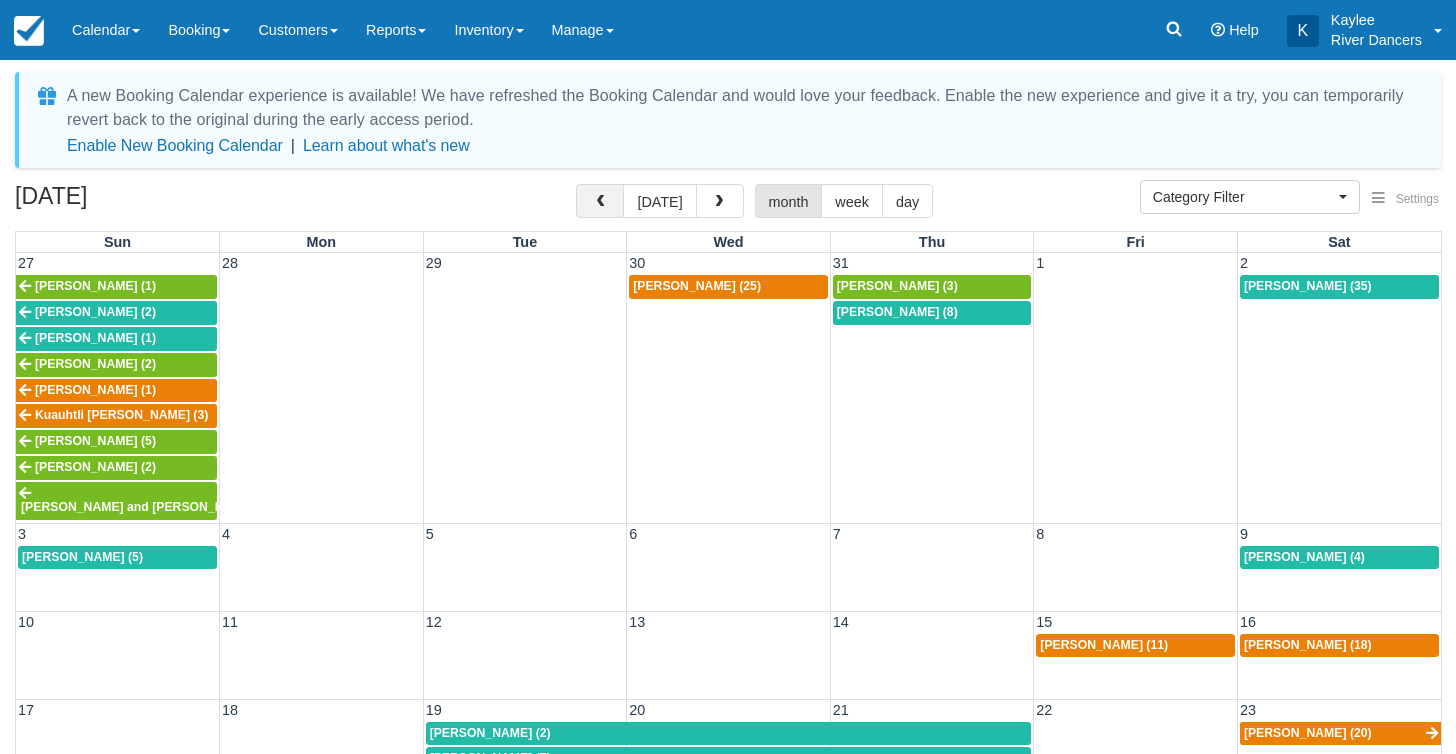 click at bounding box center (600, 202) 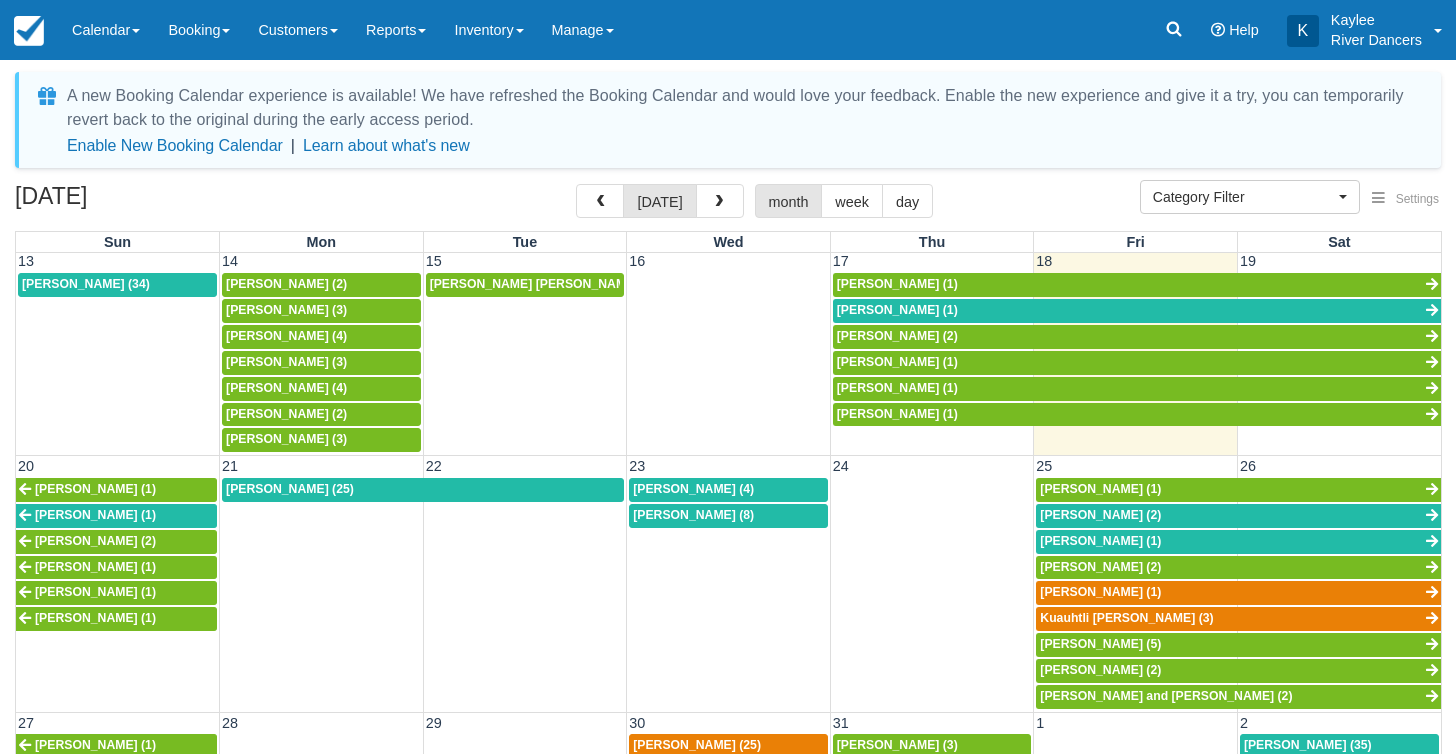 scroll, scrollTop: 312, scrollLeft: 0, axis: vertical 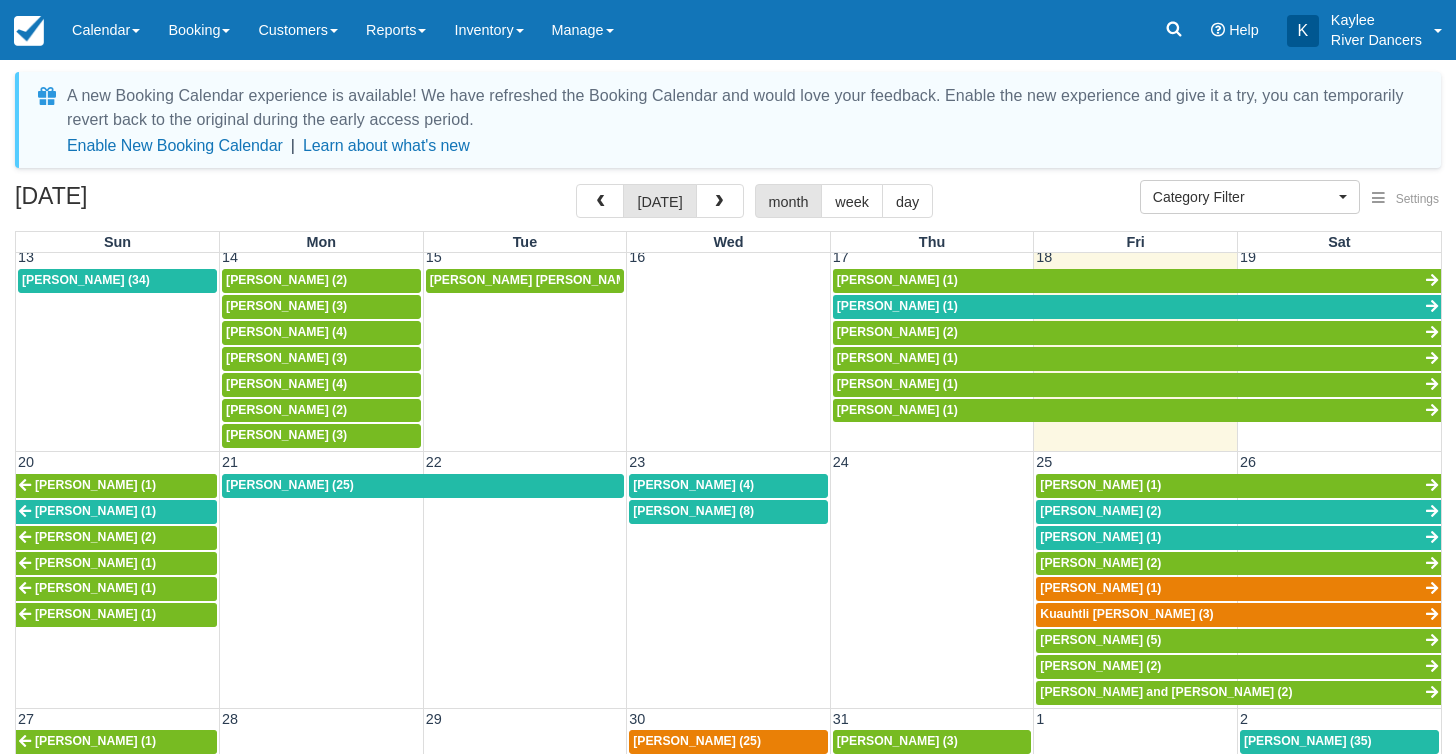 click on "Greg Scott (2)" at bounding box center [1100, 511] 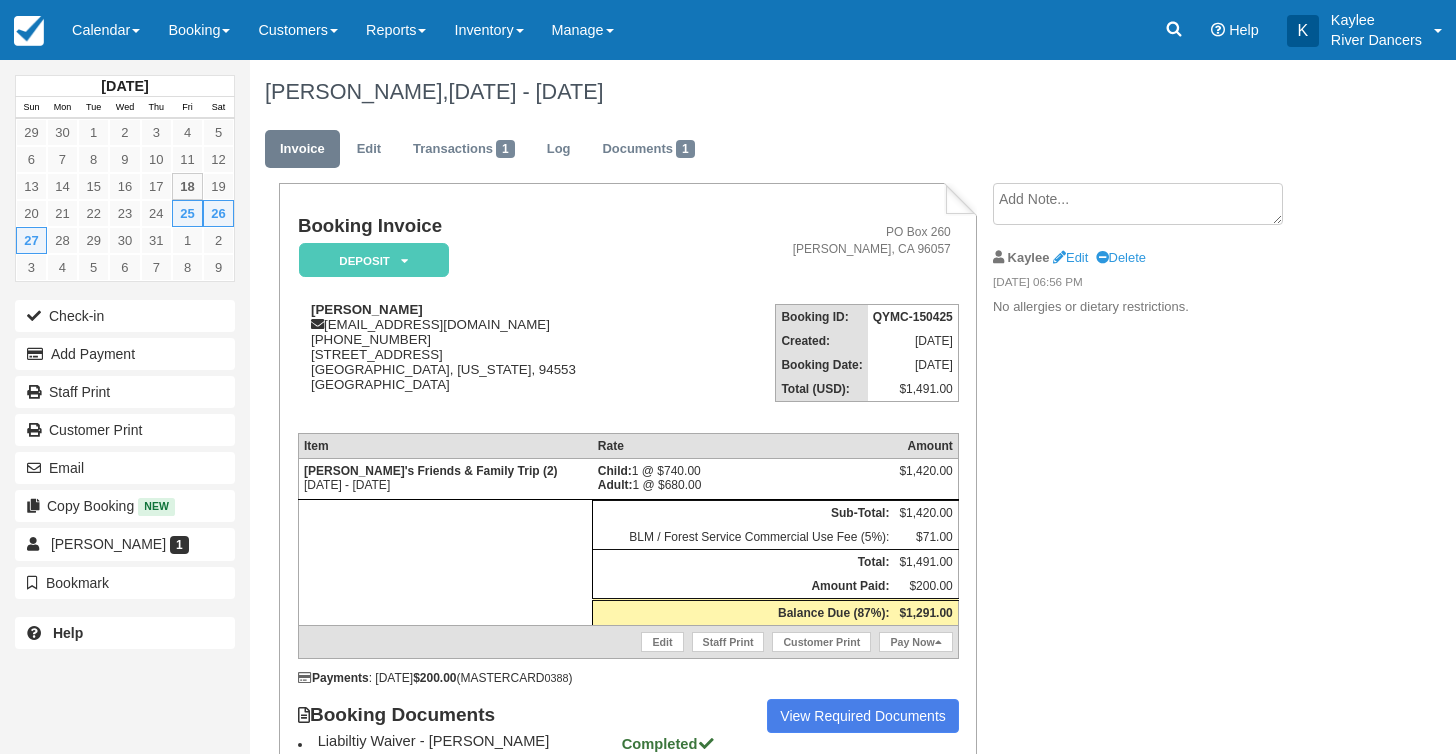 scroll, scrollTop: 0, scrollLeft: 0, axis: both 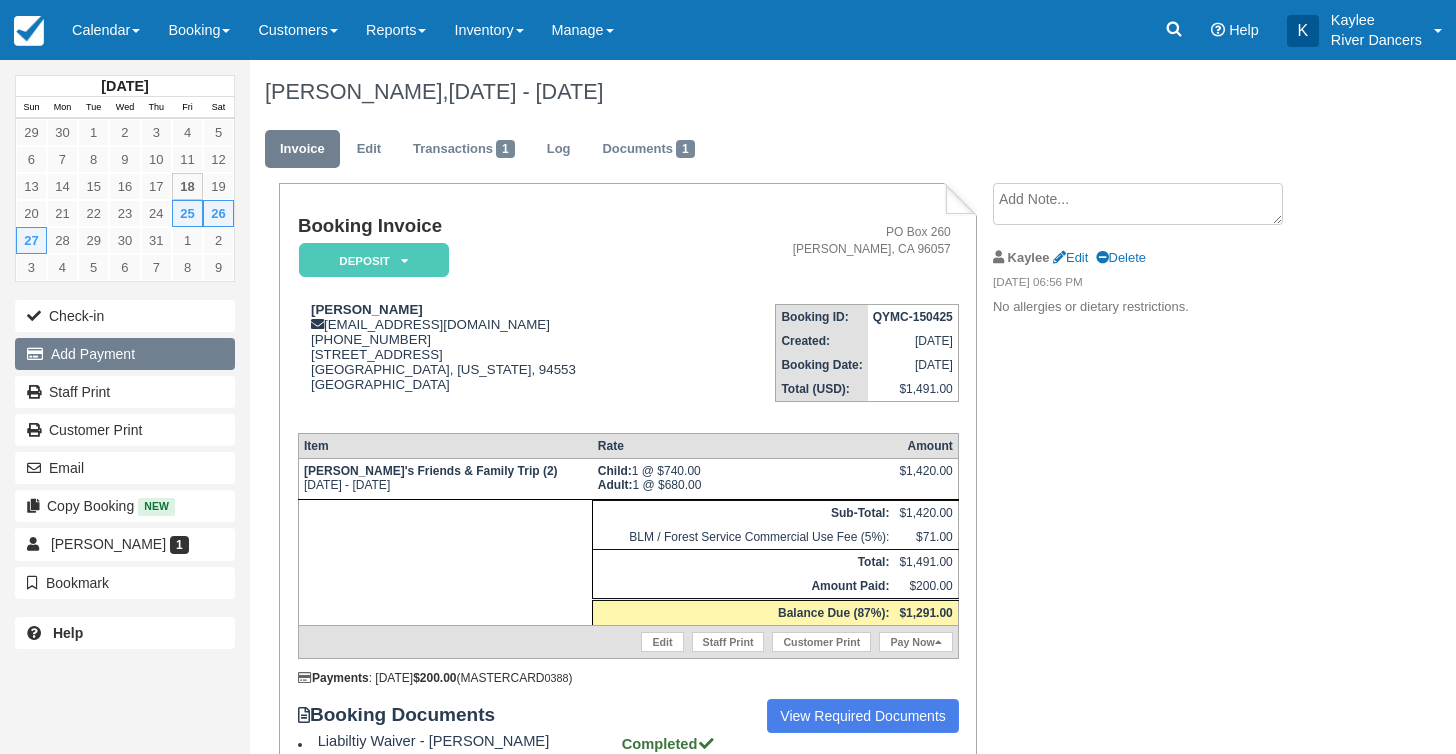 click on "Add Payment" at bounding box center [125, 354] 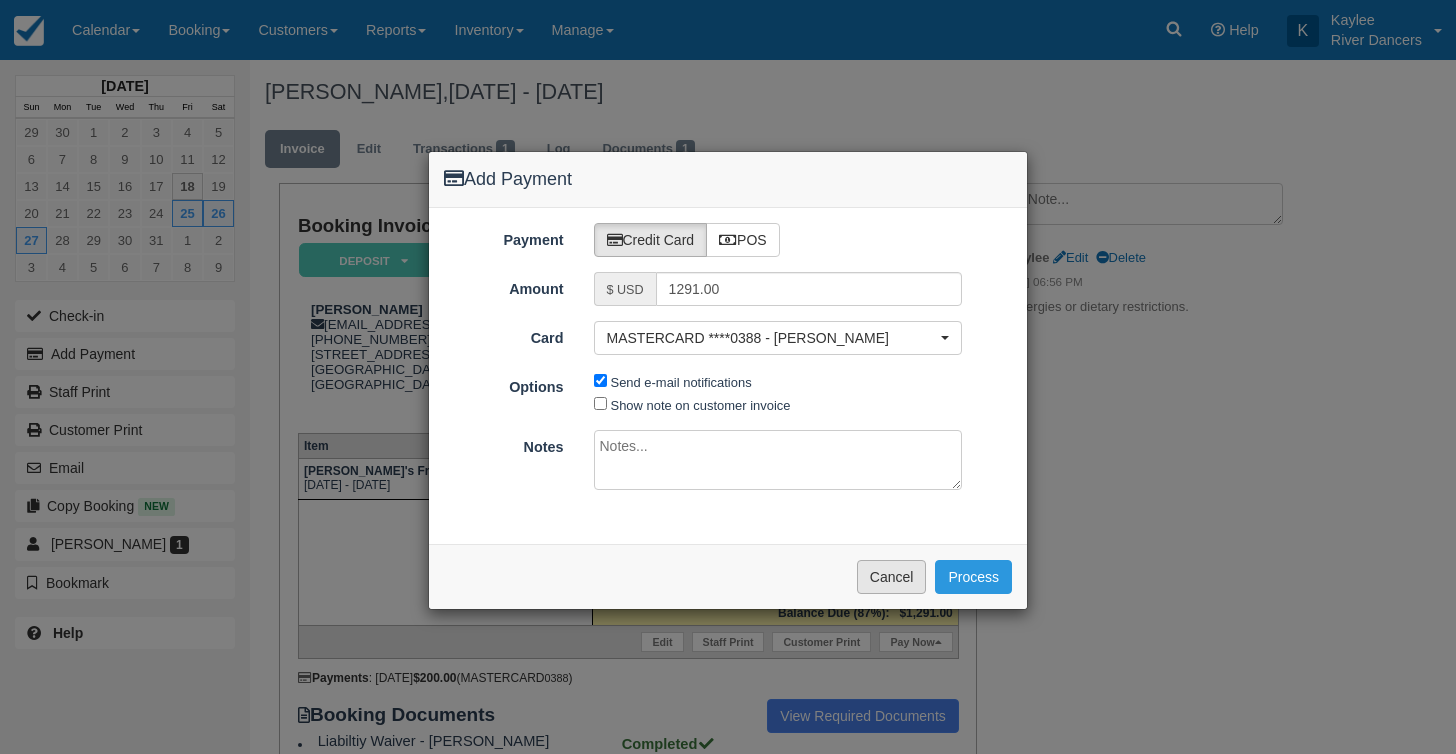 click on "Cancel" at bounding box center (892, 577) 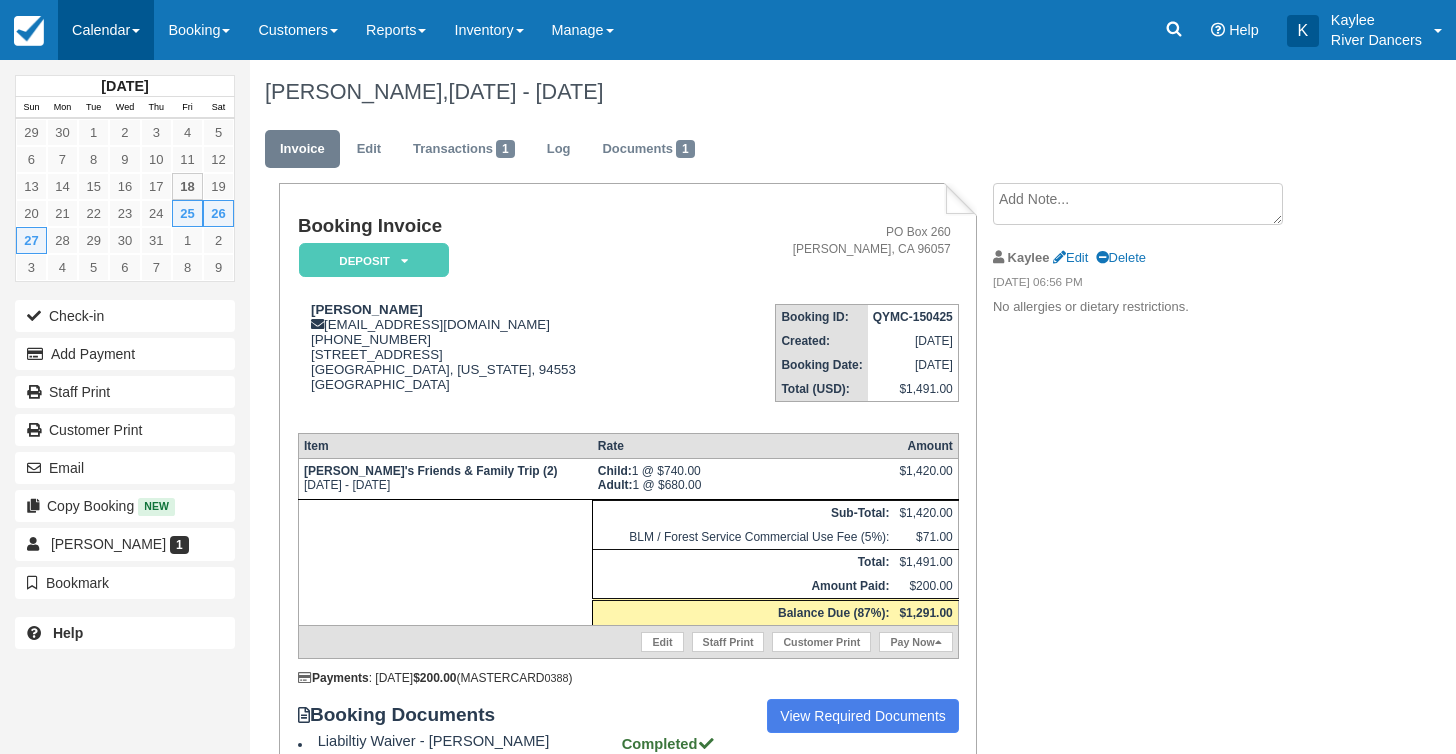 click on "Calendar" at bounding box center [106, 30] 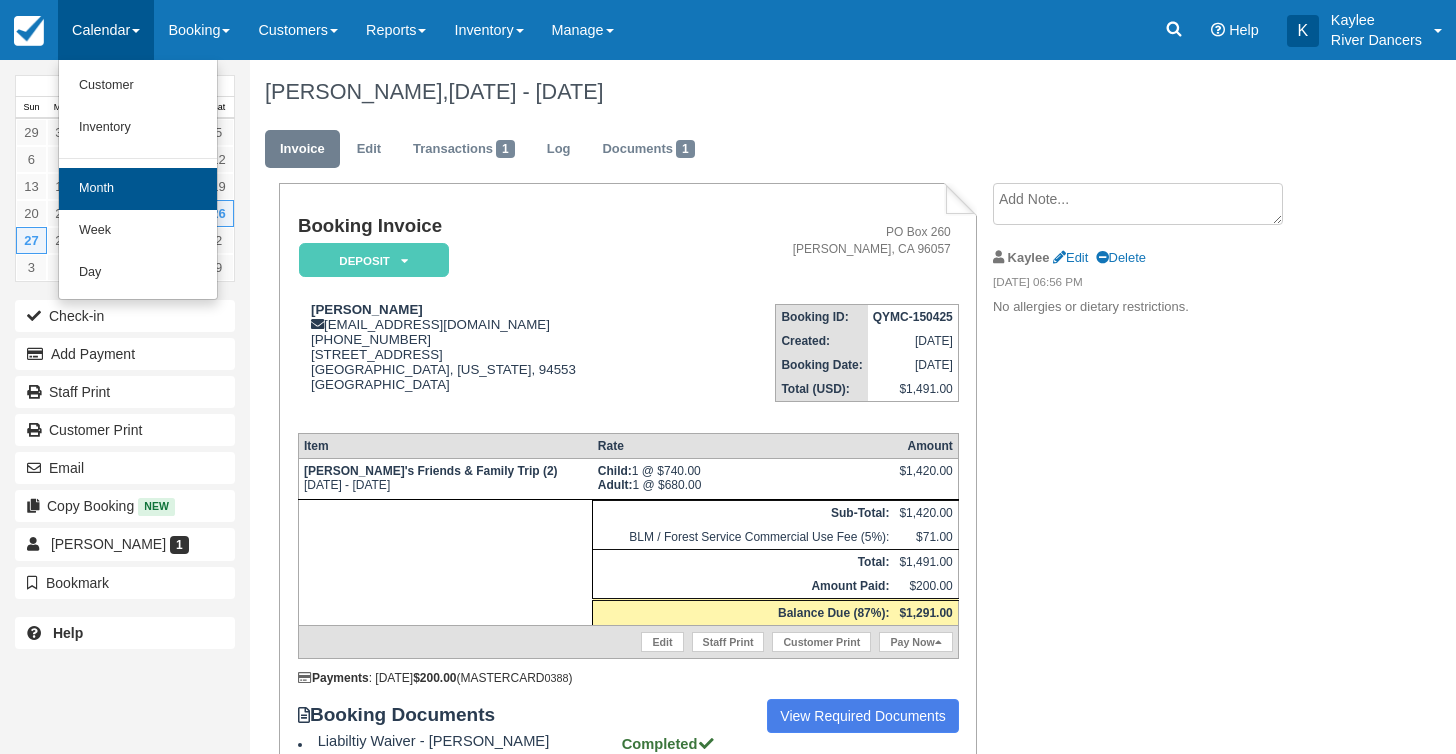 click on "Month" at bounding box center [138, 189] 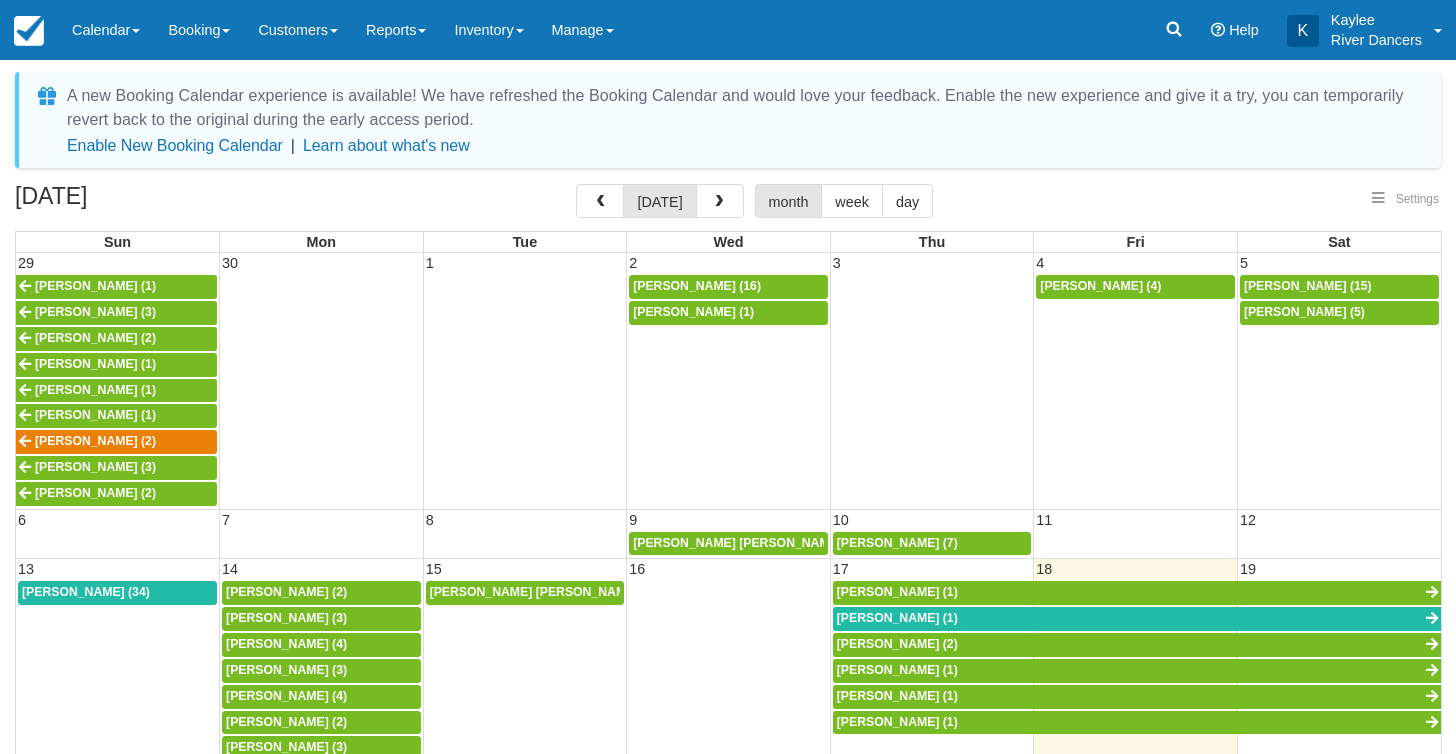 select 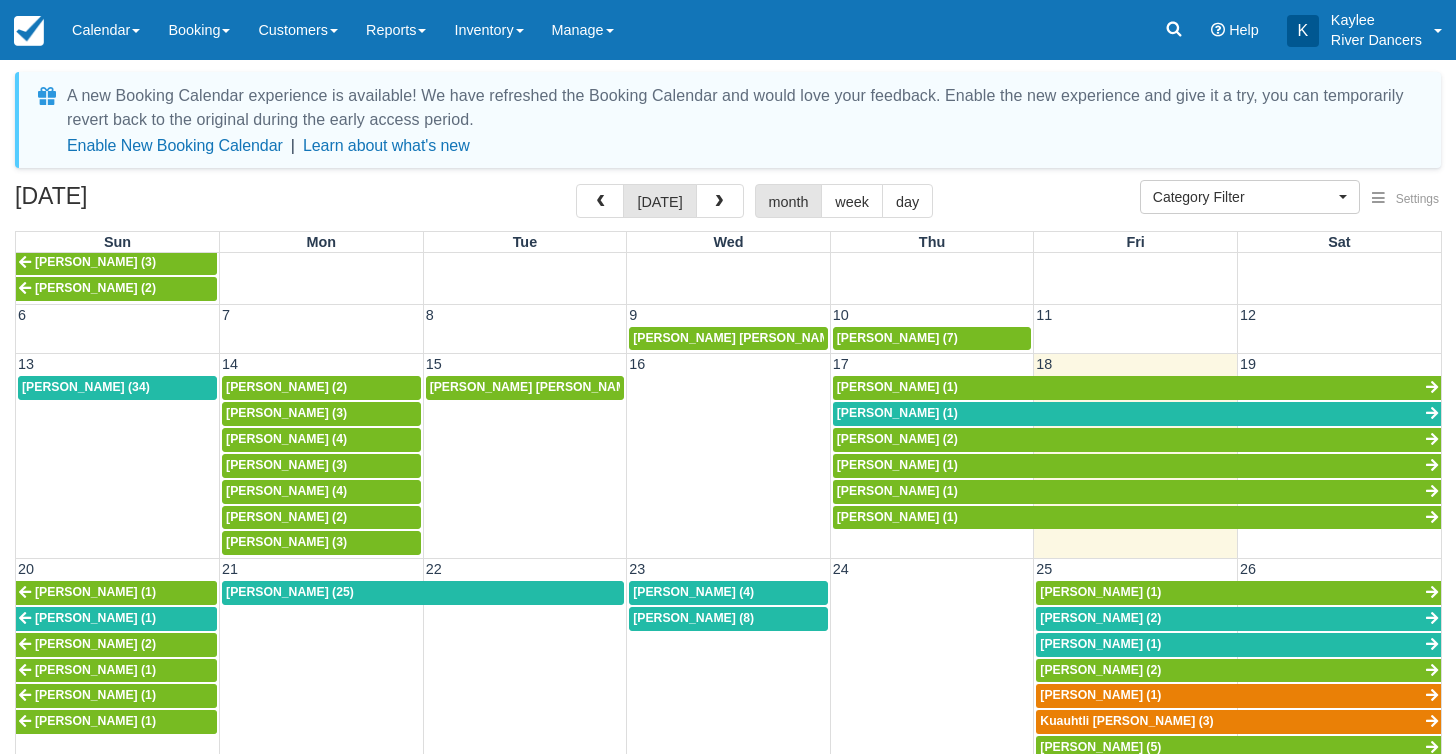 scroll, scrollTop: 273, scrollLeft: 0, axis: vertical 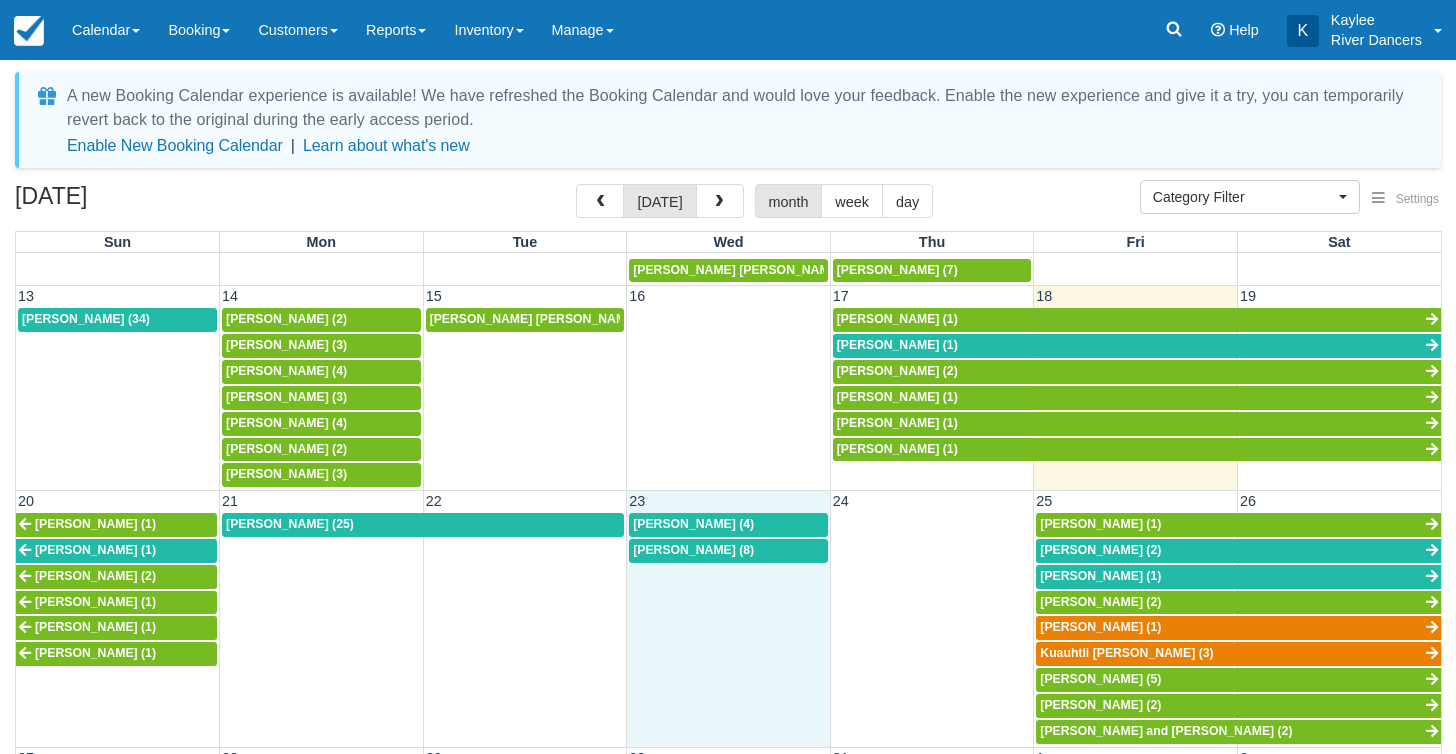 click on "23" at bounding box center (729, 501) 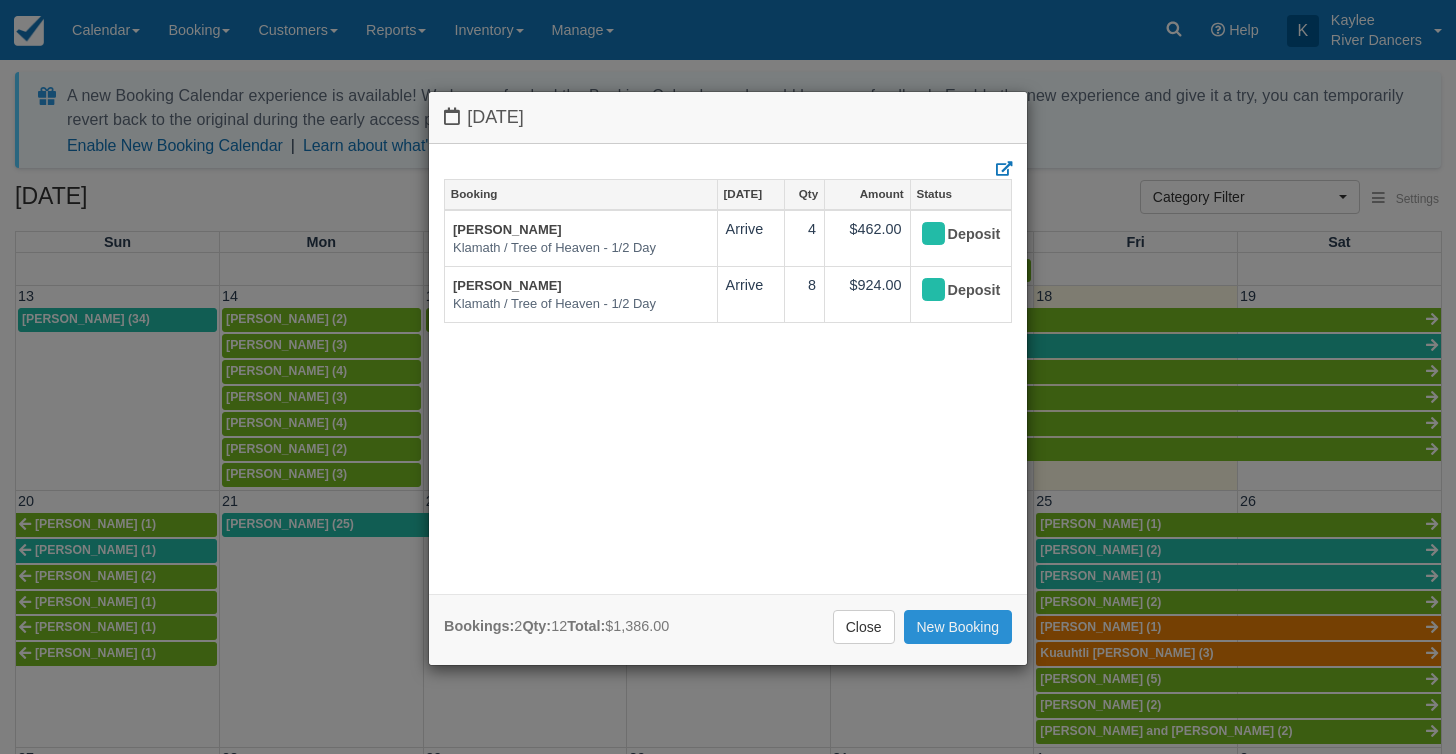 click on "New Booking" at bounding box center (958, 627) 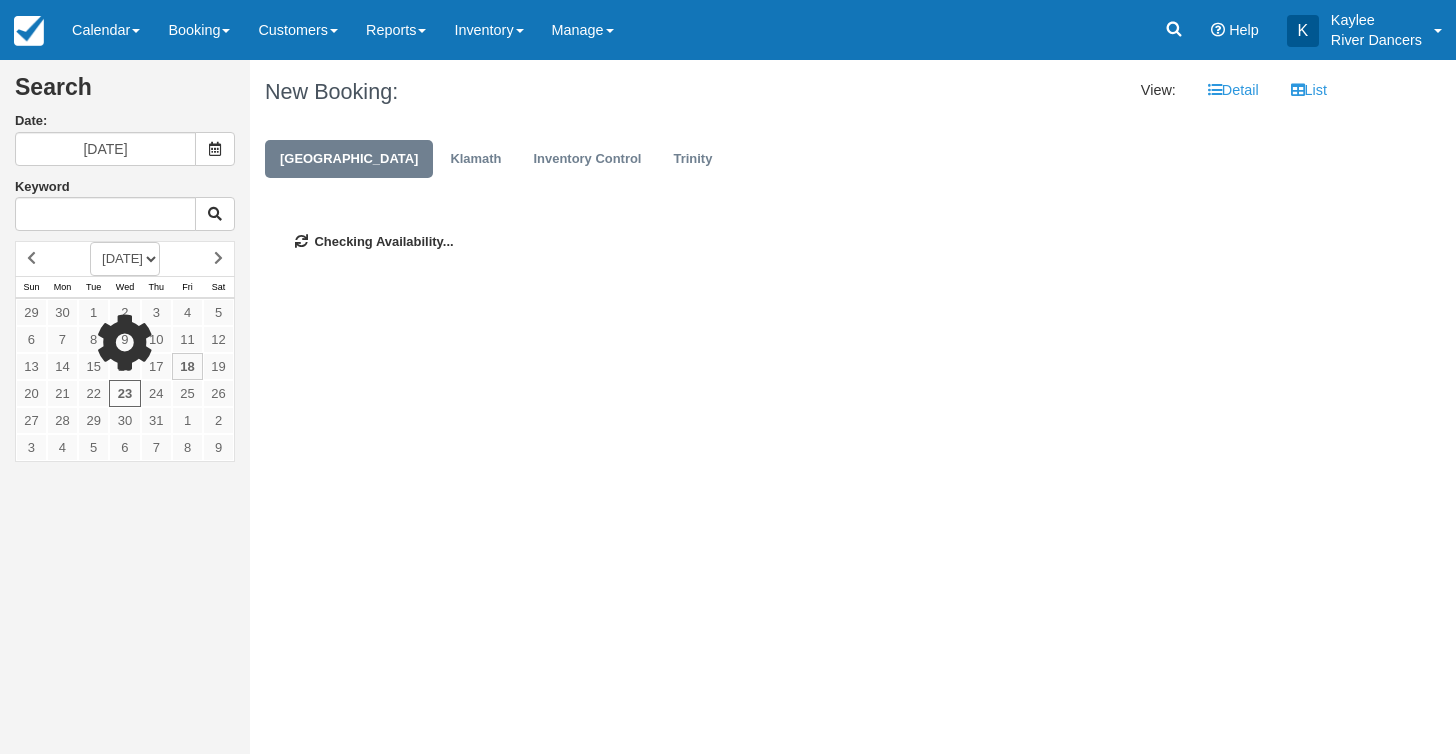 scroll, scrollTop: 0, scrollLeft: 0, axis: both 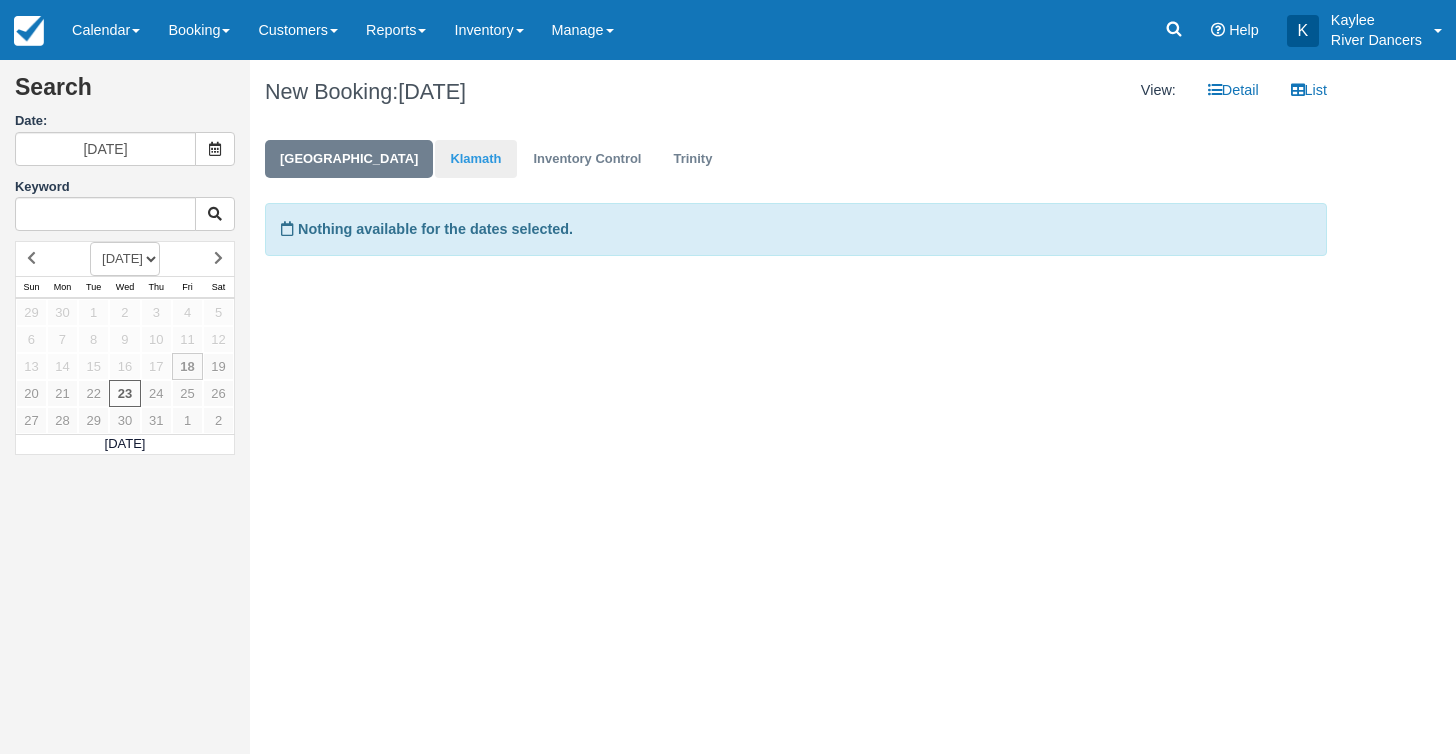 click on "Klamath" at bounding box center [475, 159] 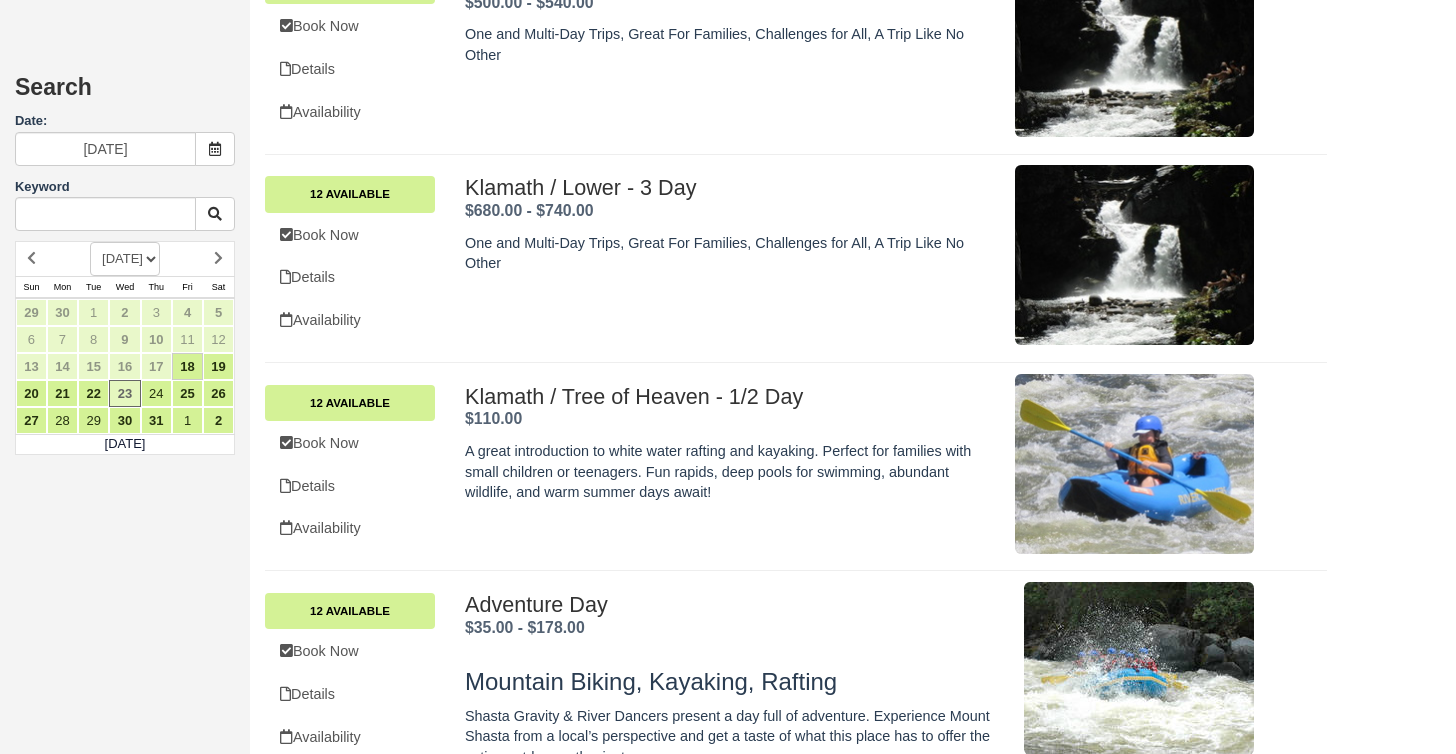 scroll, scrollTop: 1051, scrollLeft: 0, axis: vertical 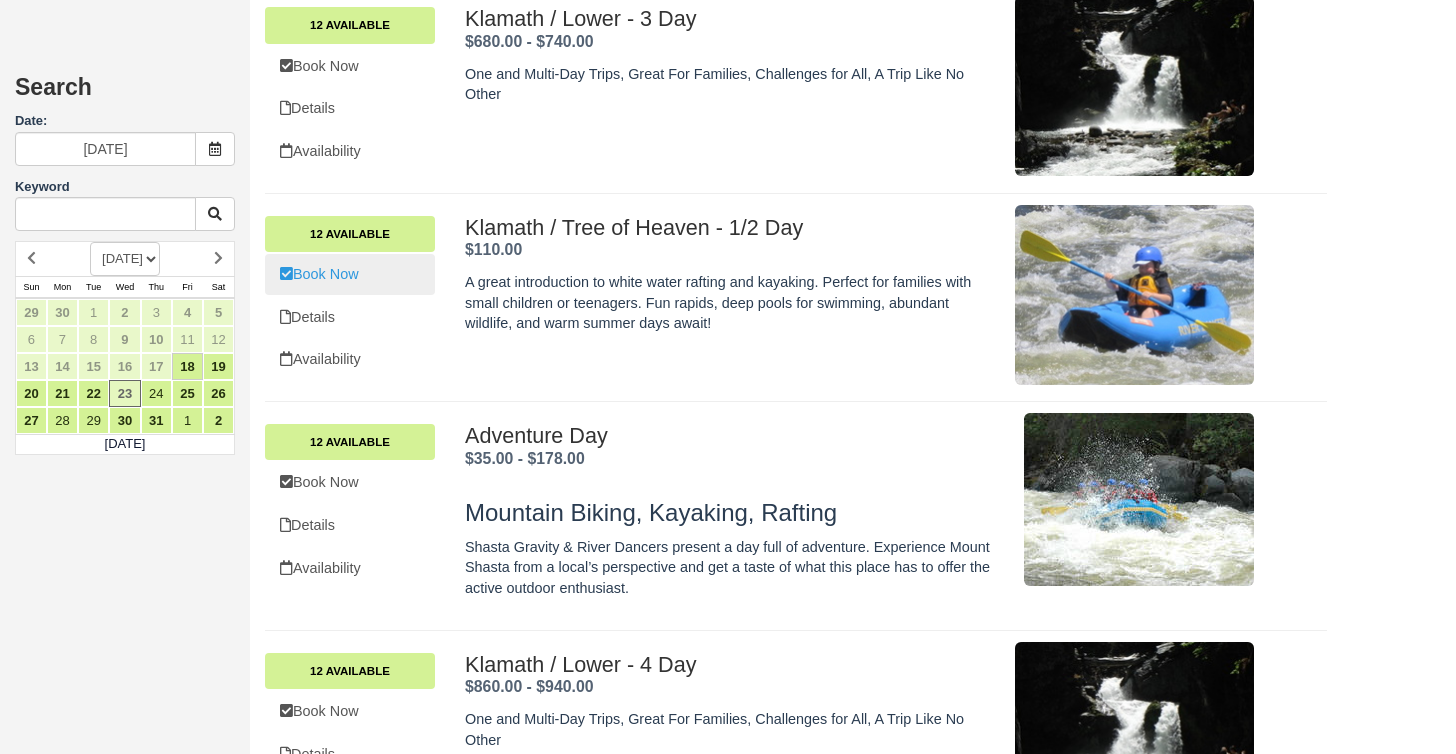 click on "Book Now" at bounding box center [350, 274] 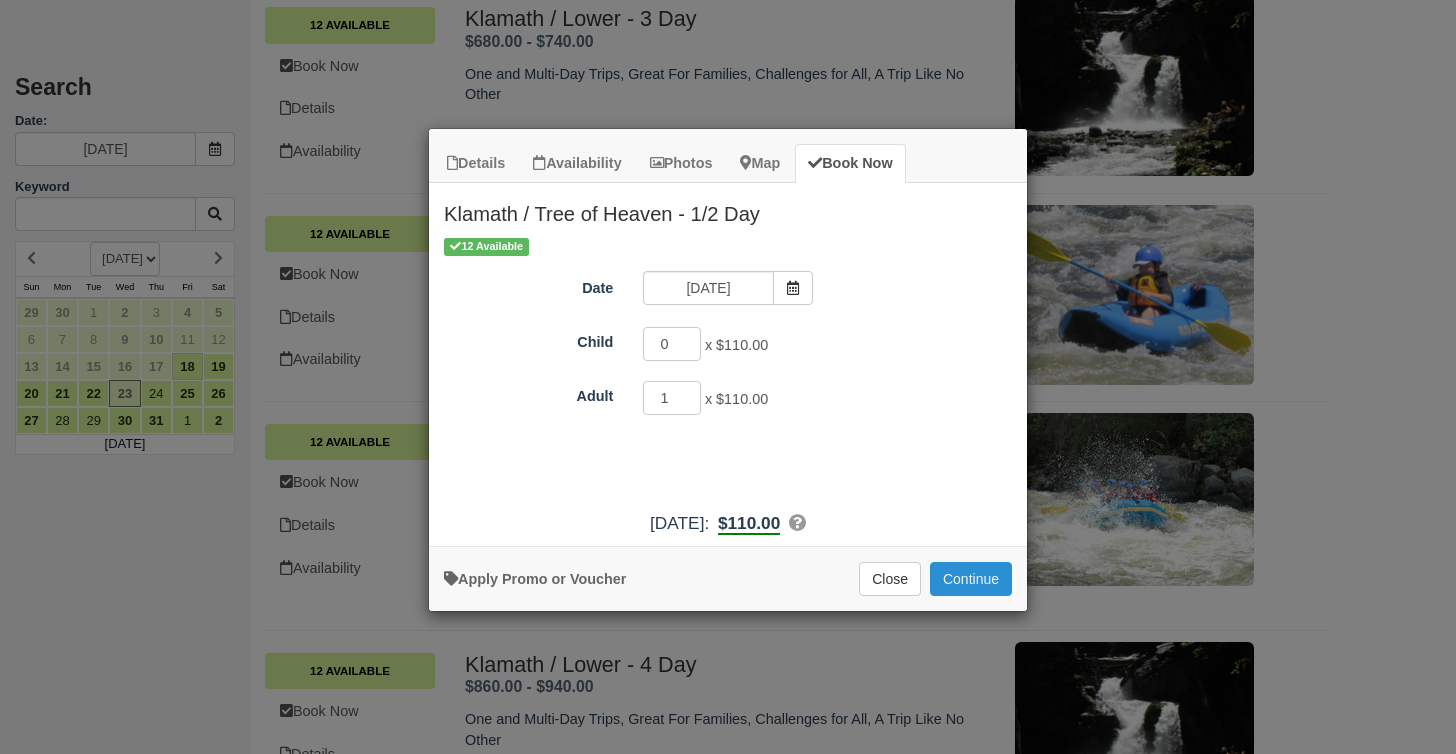 click on "Continue" at bounding box center [971, 579] 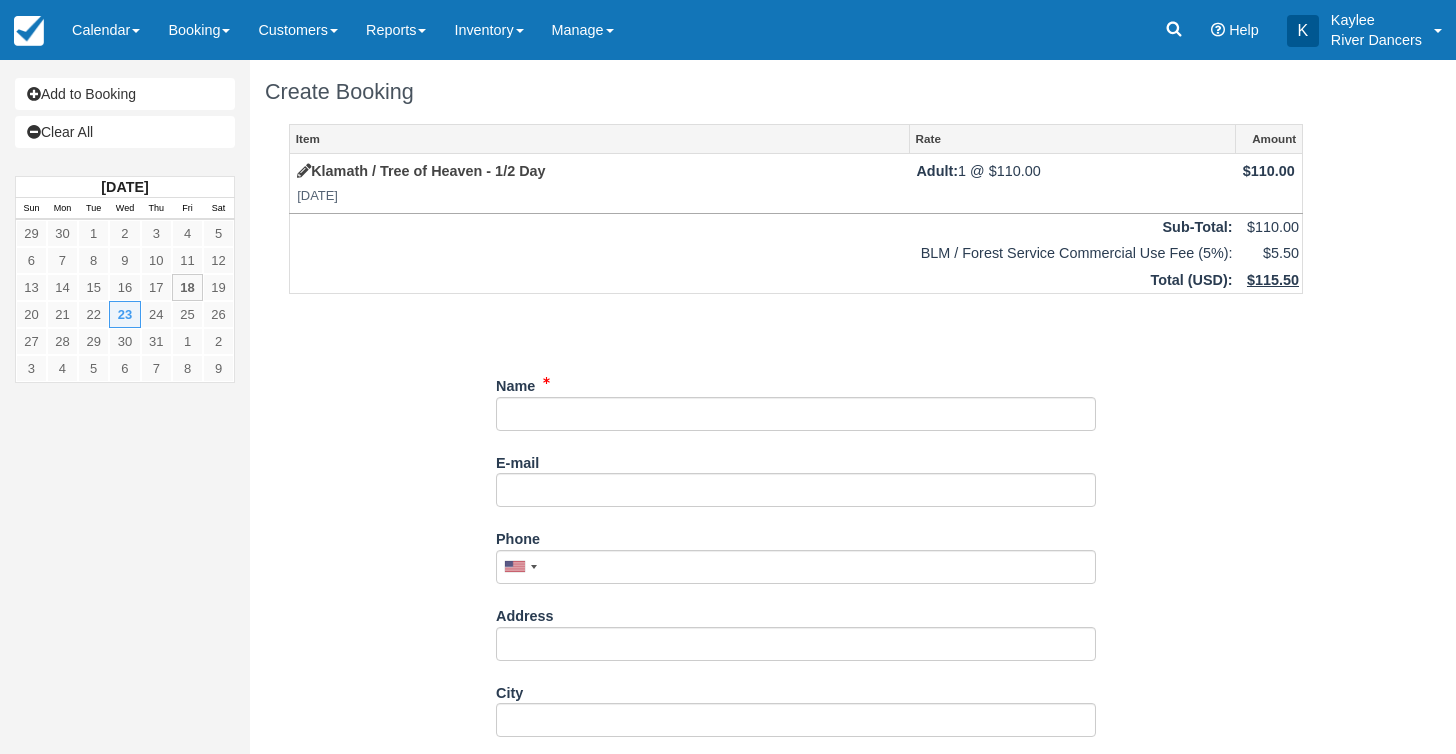 scroll, scrollTop: 0, scrollLeft: 0, axis: both 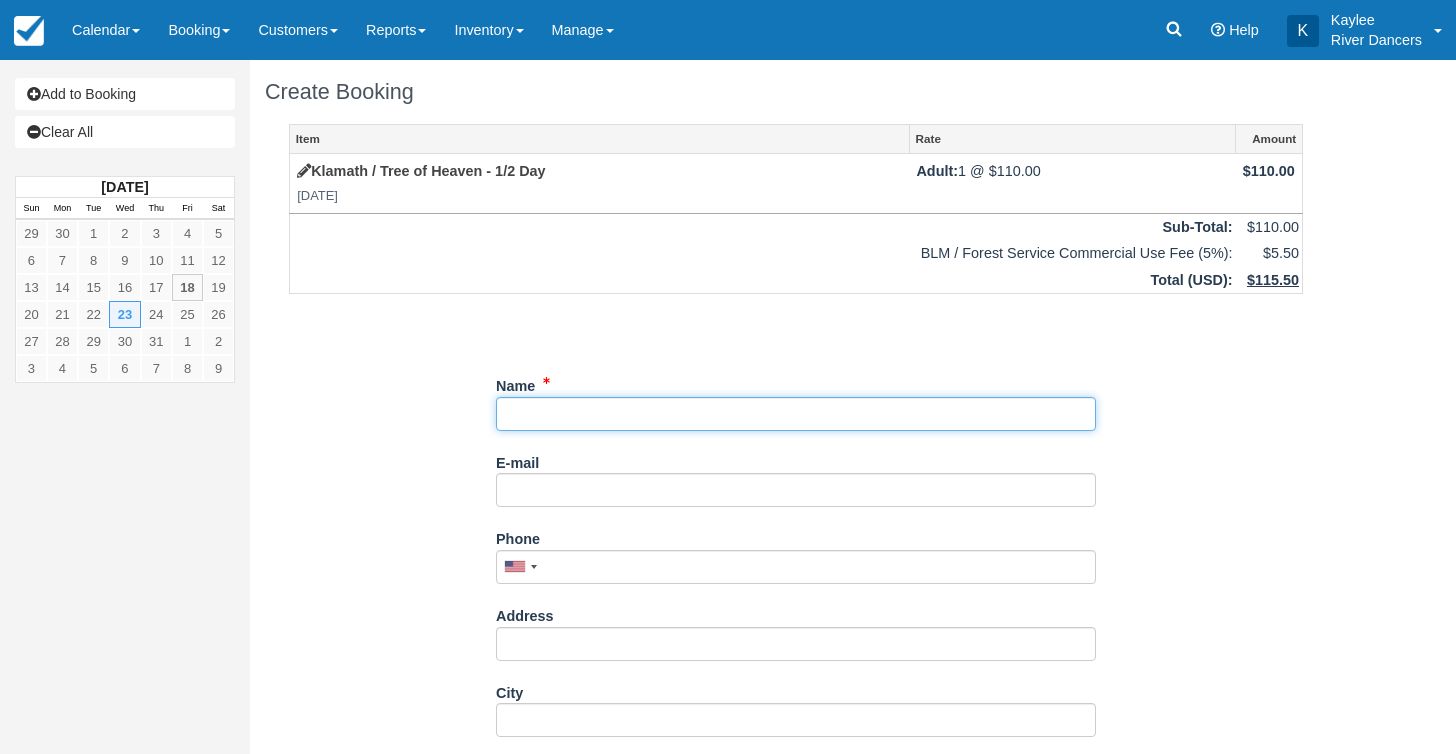 click on "Name" at bounding box center [796, 414] 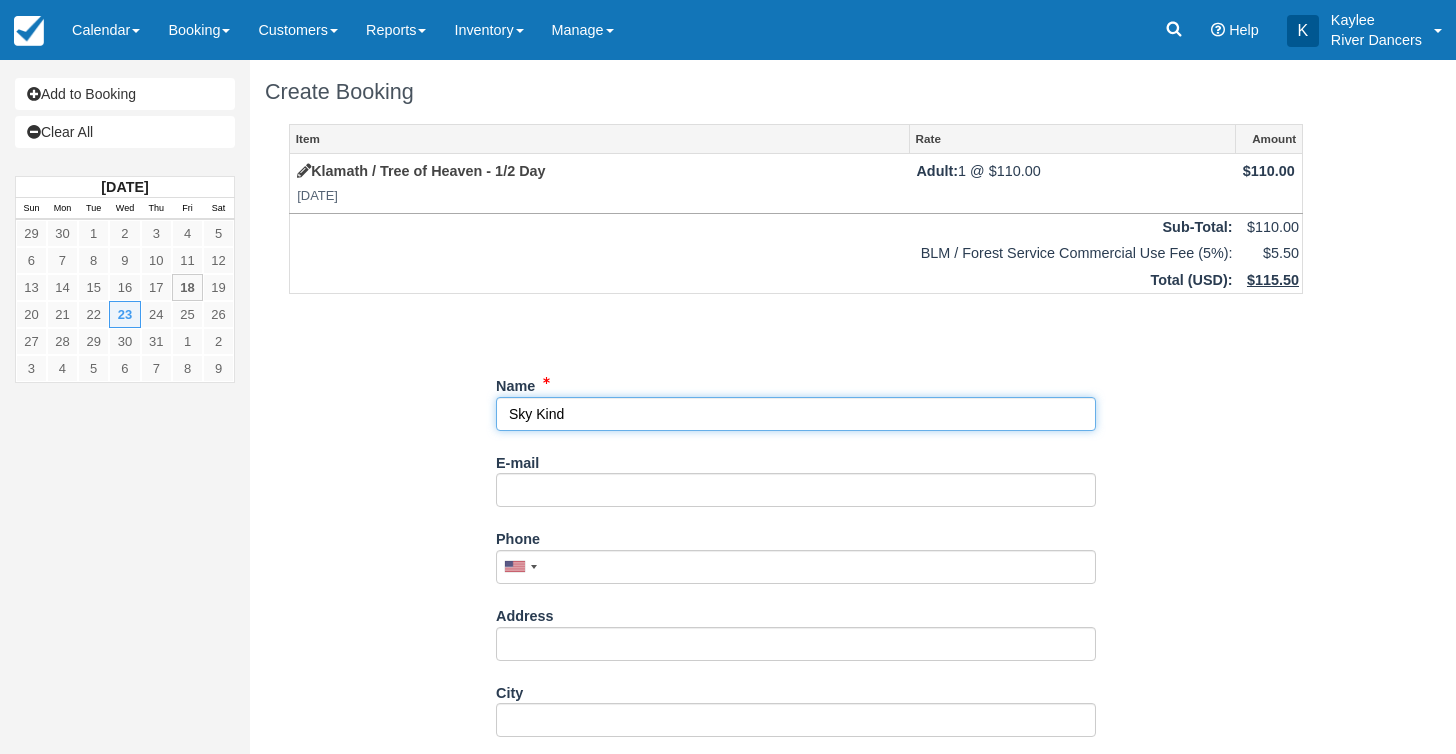 click on "Name" at bounding box center [796, 414] 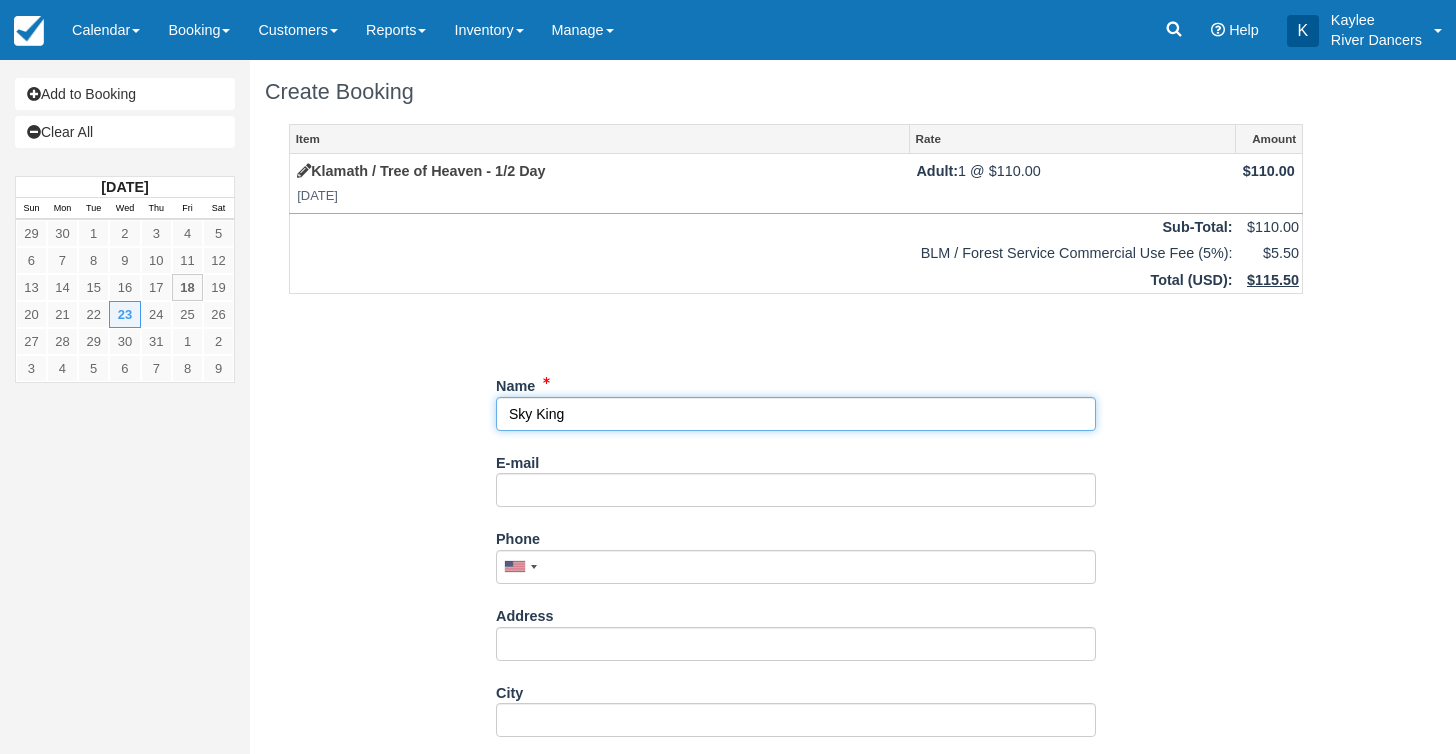 type on "Sky King" 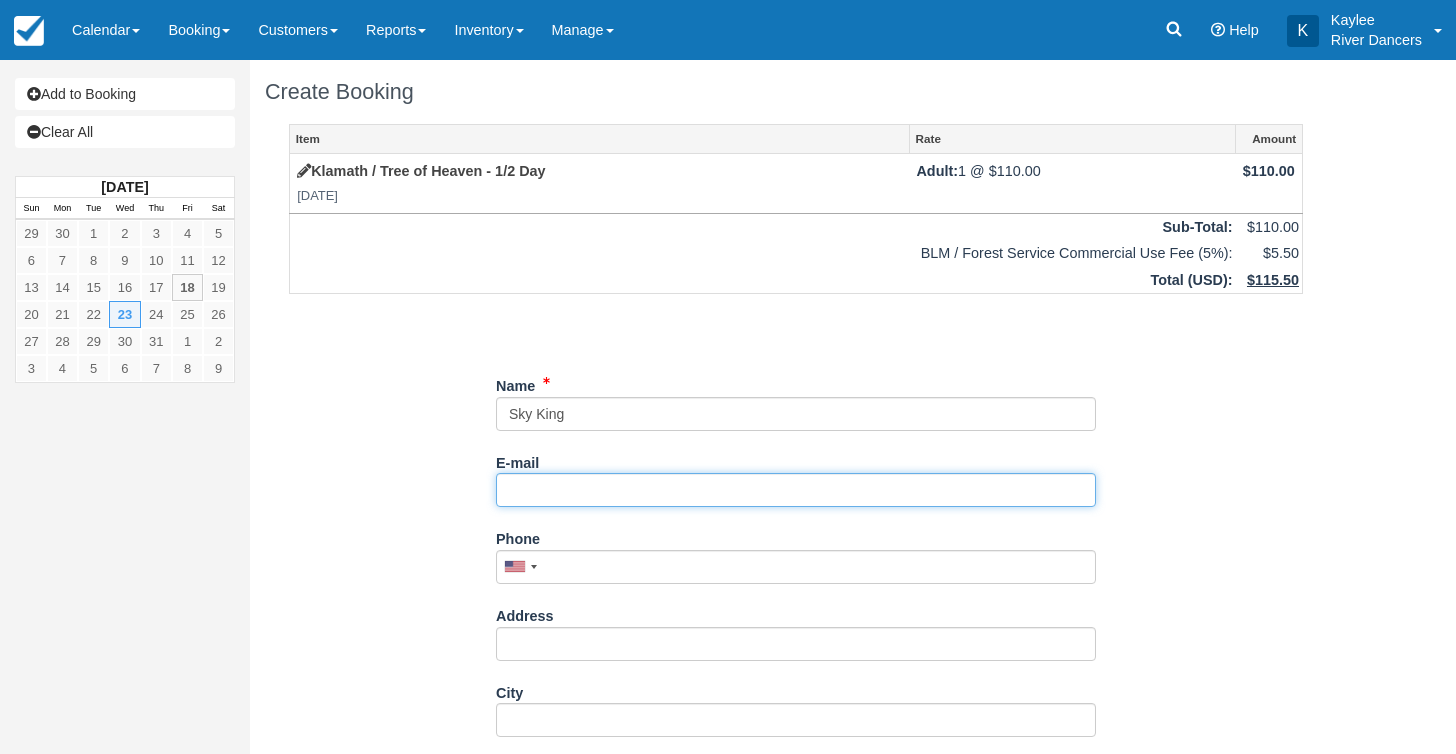 click on "E-mail" at bounding box center [796, 490] 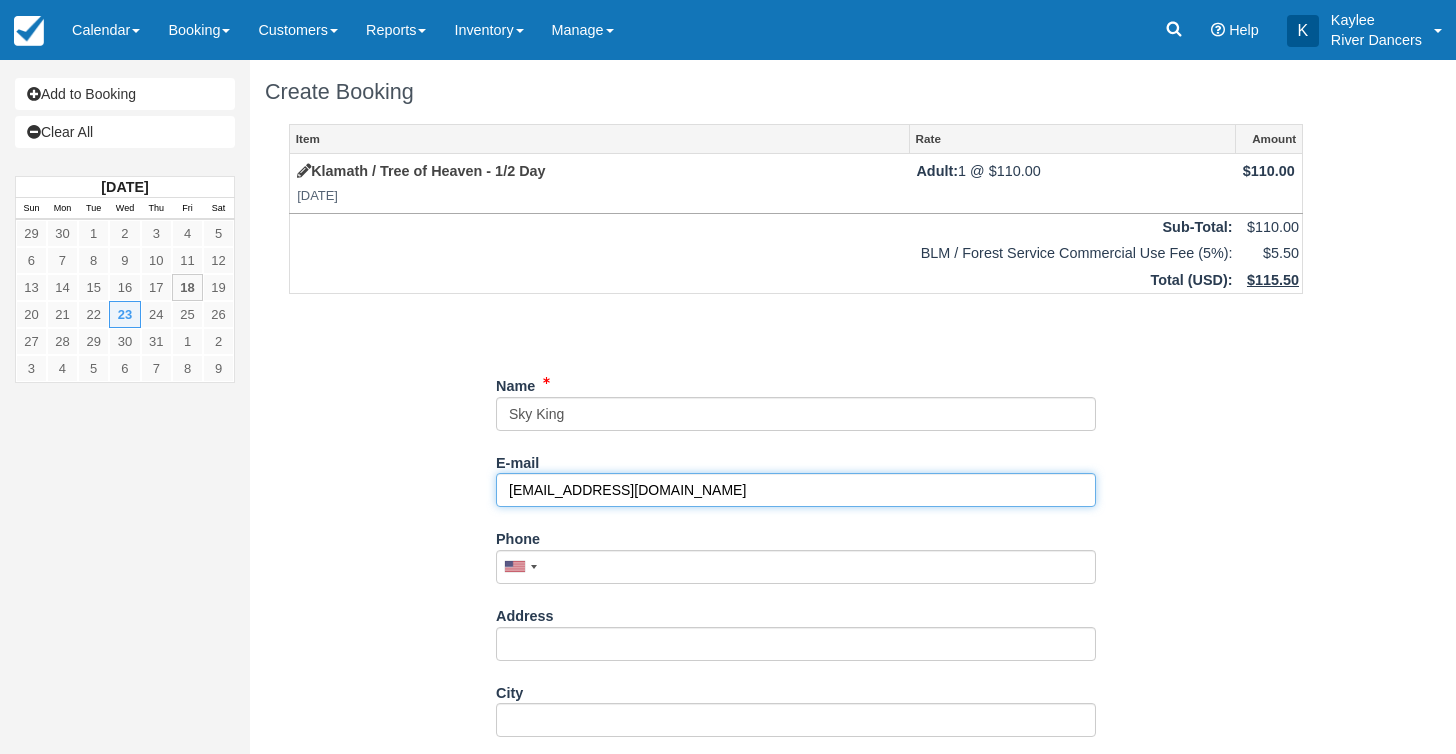 type on "[EMAIL_ADDRESS][DOMAIN_NAME]" 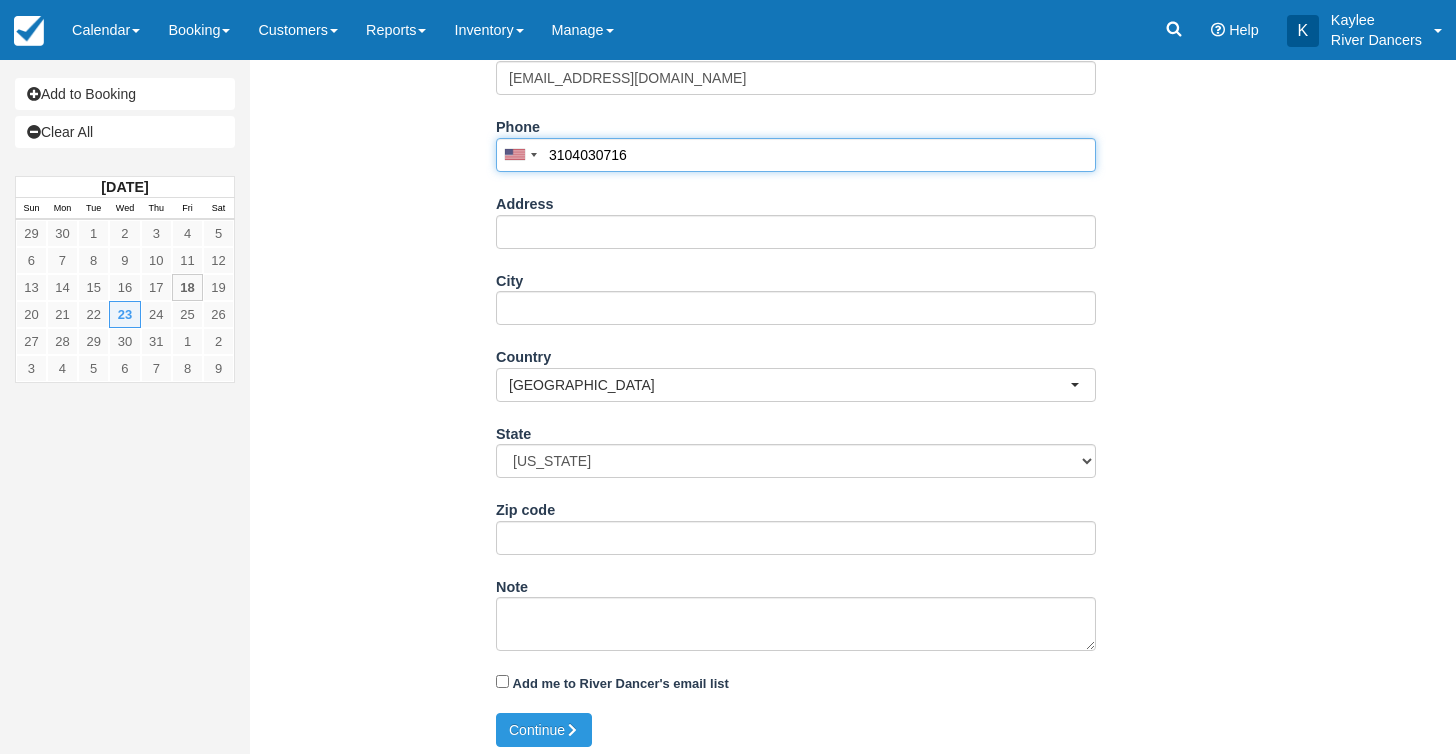 scroll, scrollTop: 411, scrollLeft: 0, axis: vertical 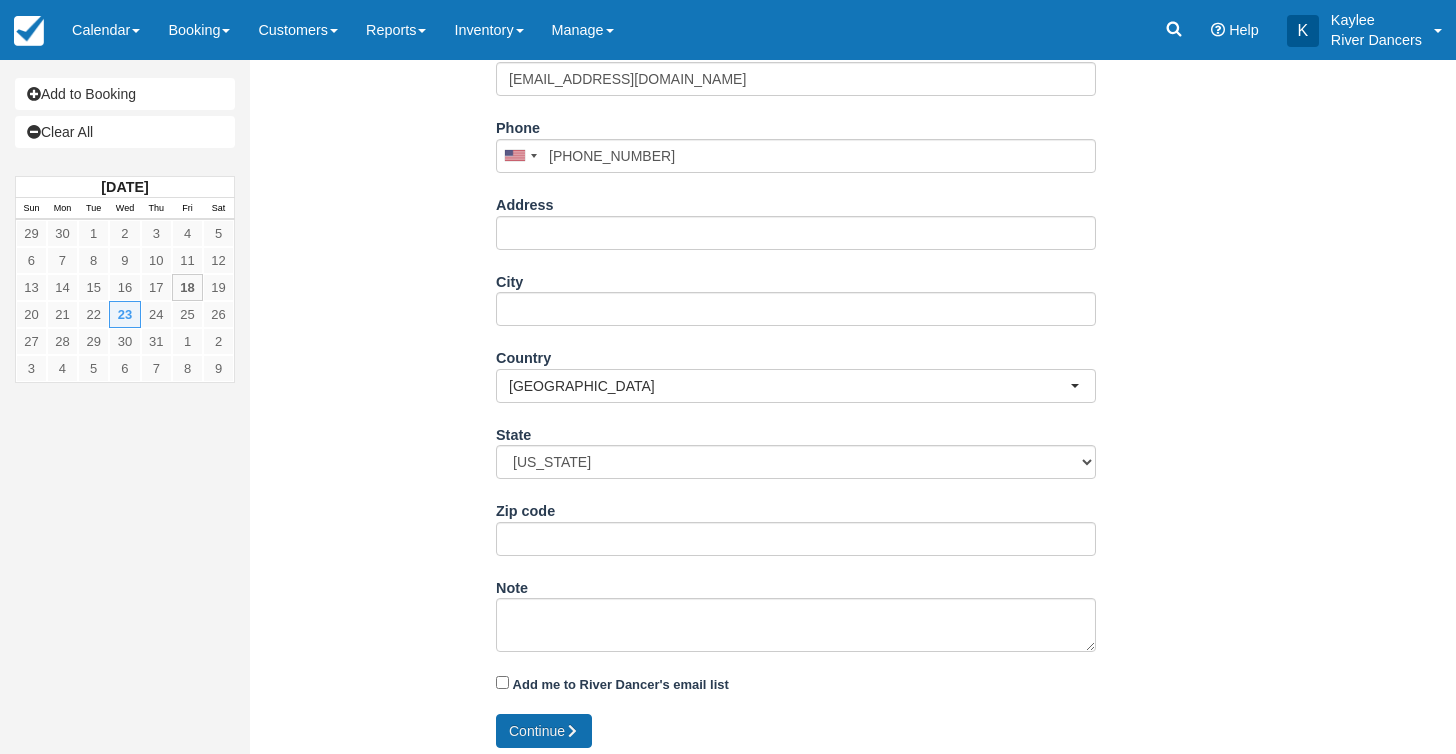 click on "Continue" at bounding box center (544, 731) 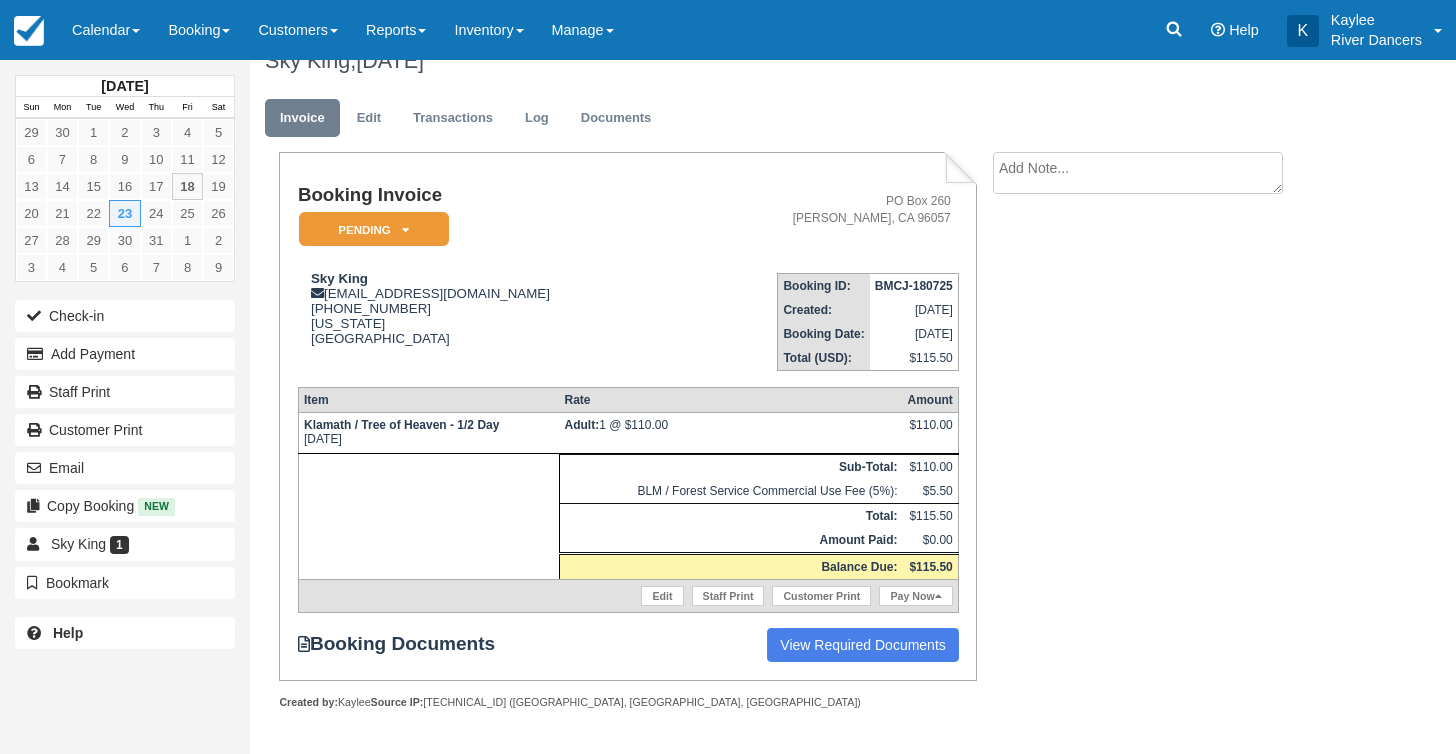 scroll, scrollTop: 39, scrollLeft: 0, axis: vertical 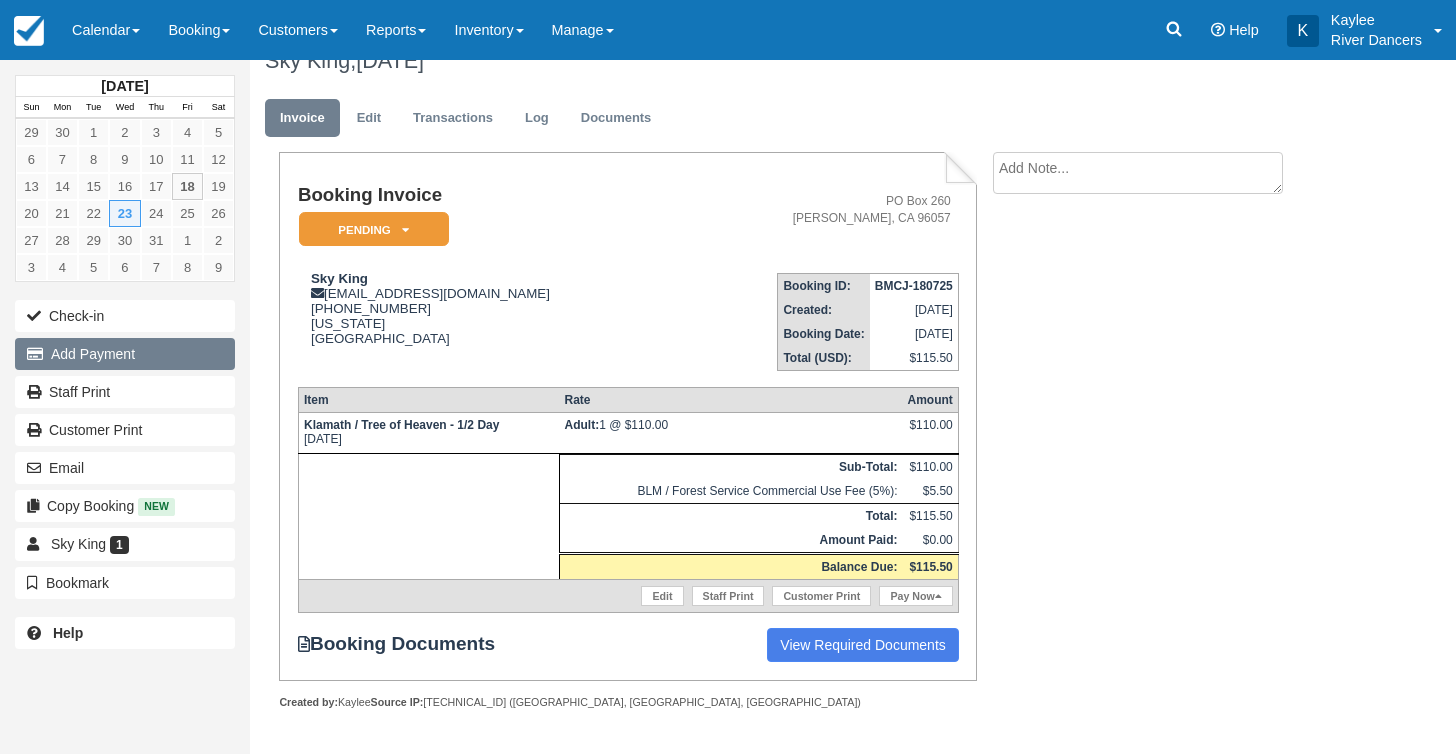 click on "Add Payment" at bounding box center (125, 354) 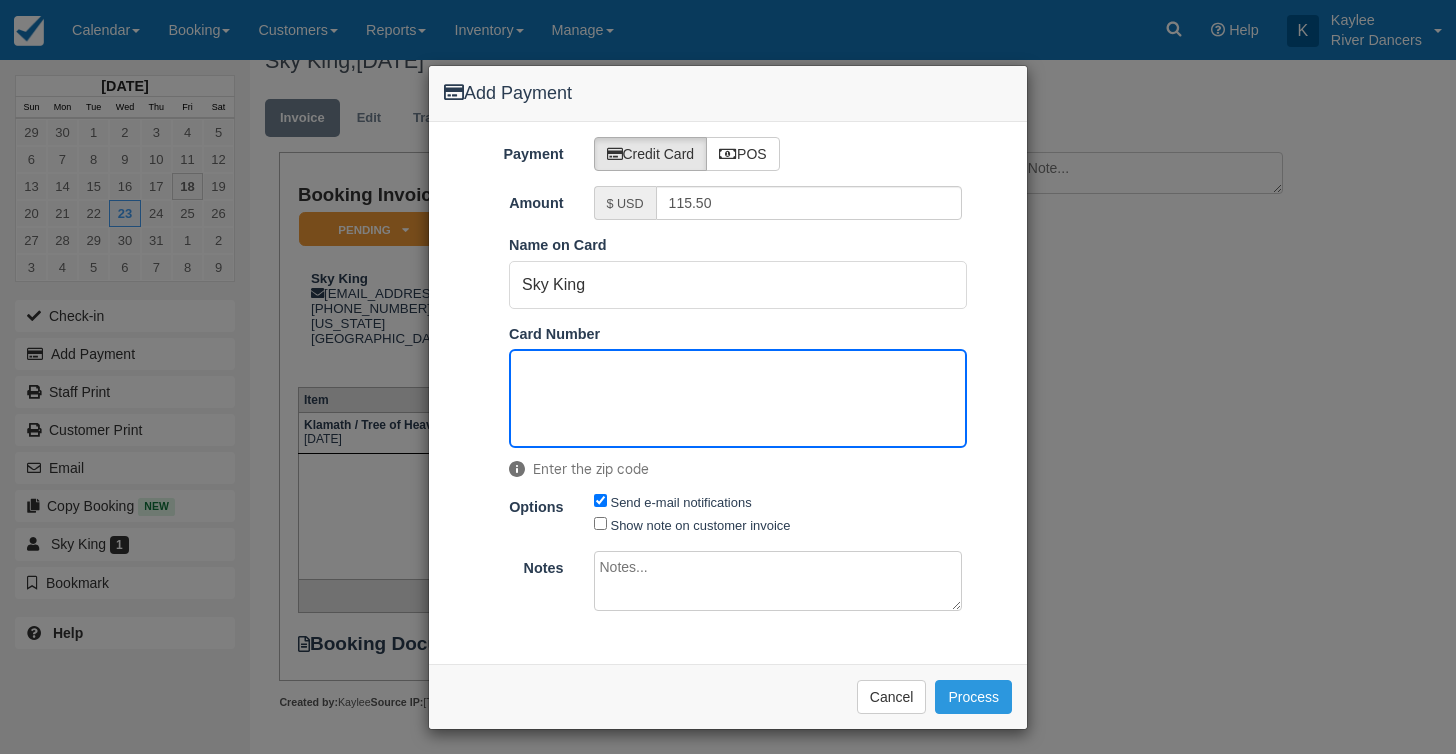 scroll, scrollTop: 53, scrollLeft: 0, axis: vertical 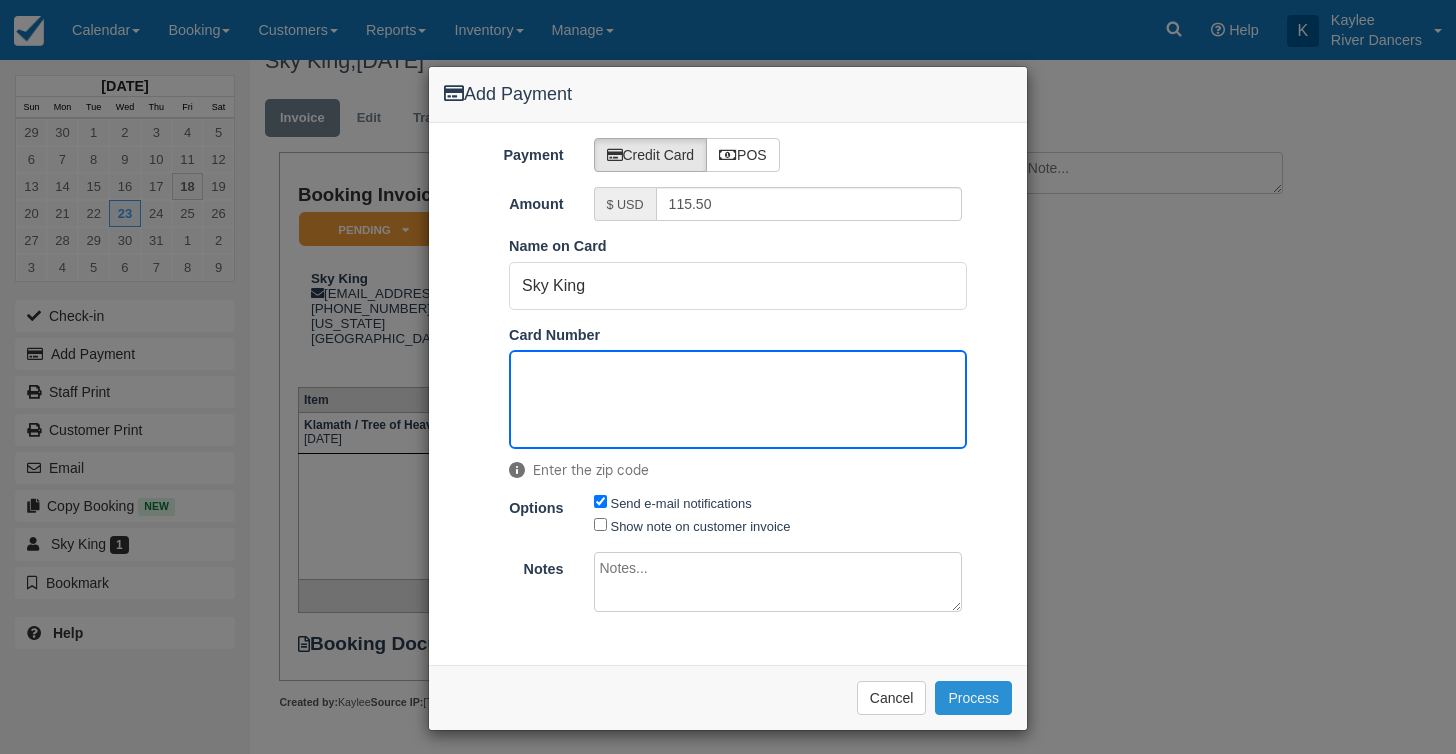 click on "Process" at bounding box center (973, 698) 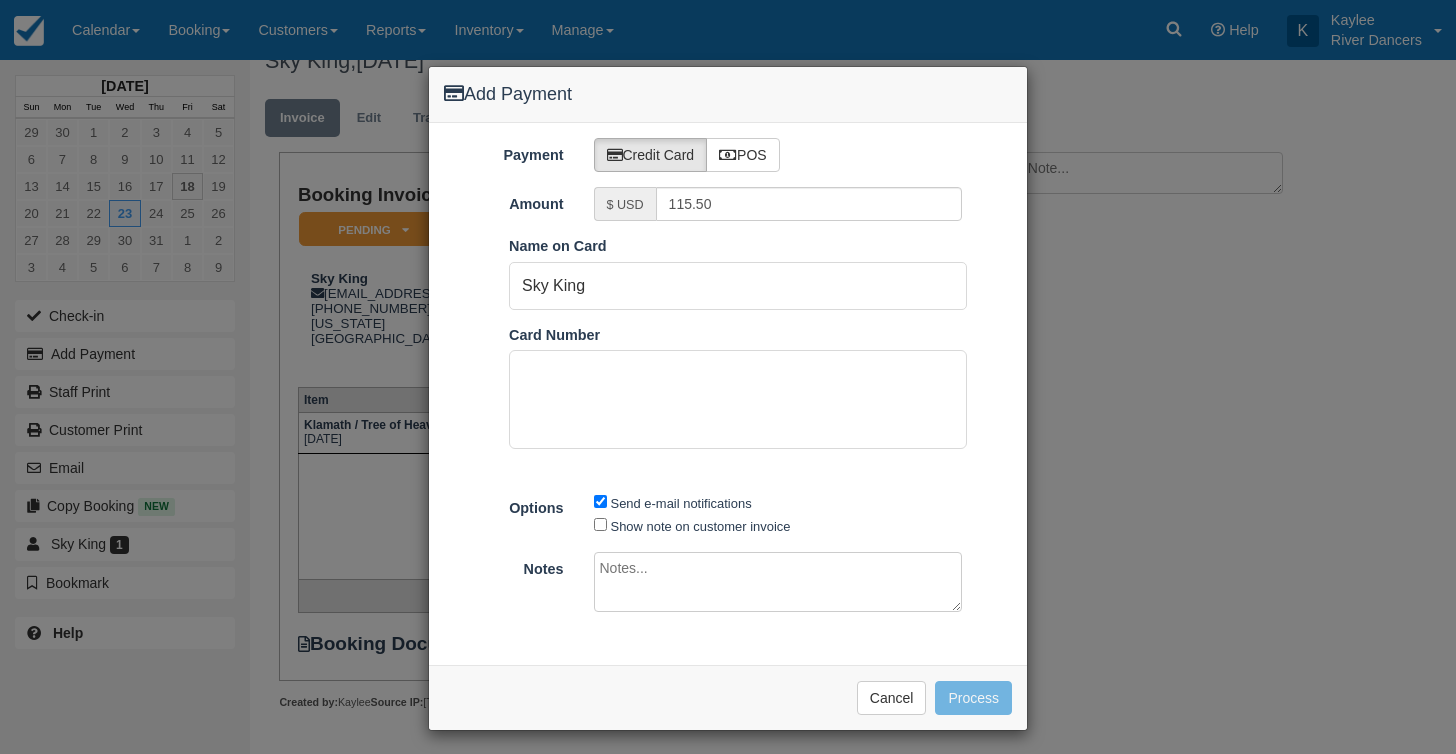 scroll, scrollTop: 52, scrollLeft: 0, axis: vertical 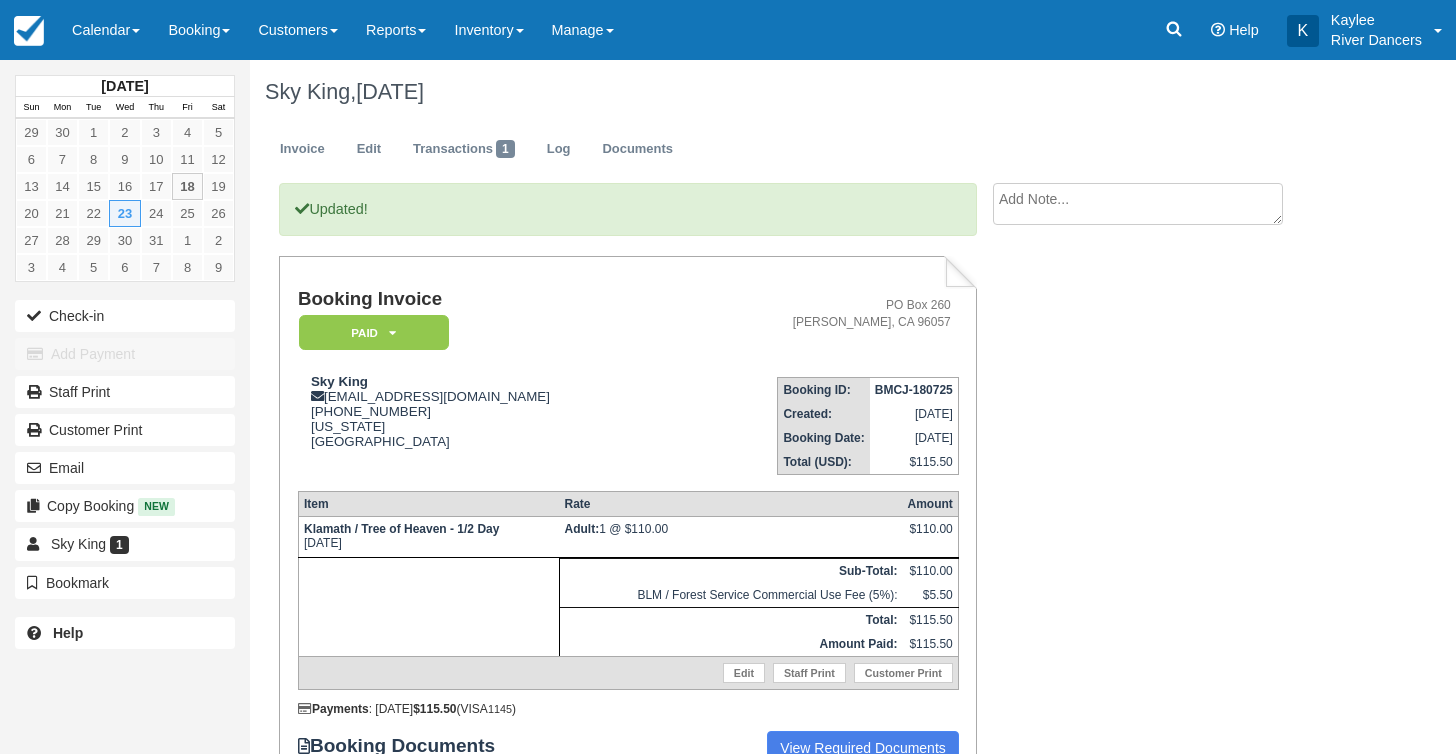 drag, startPoint x: 0, startPoint y: 0, endPoint x: 658, endPoint y: 660, distance: 931.96783 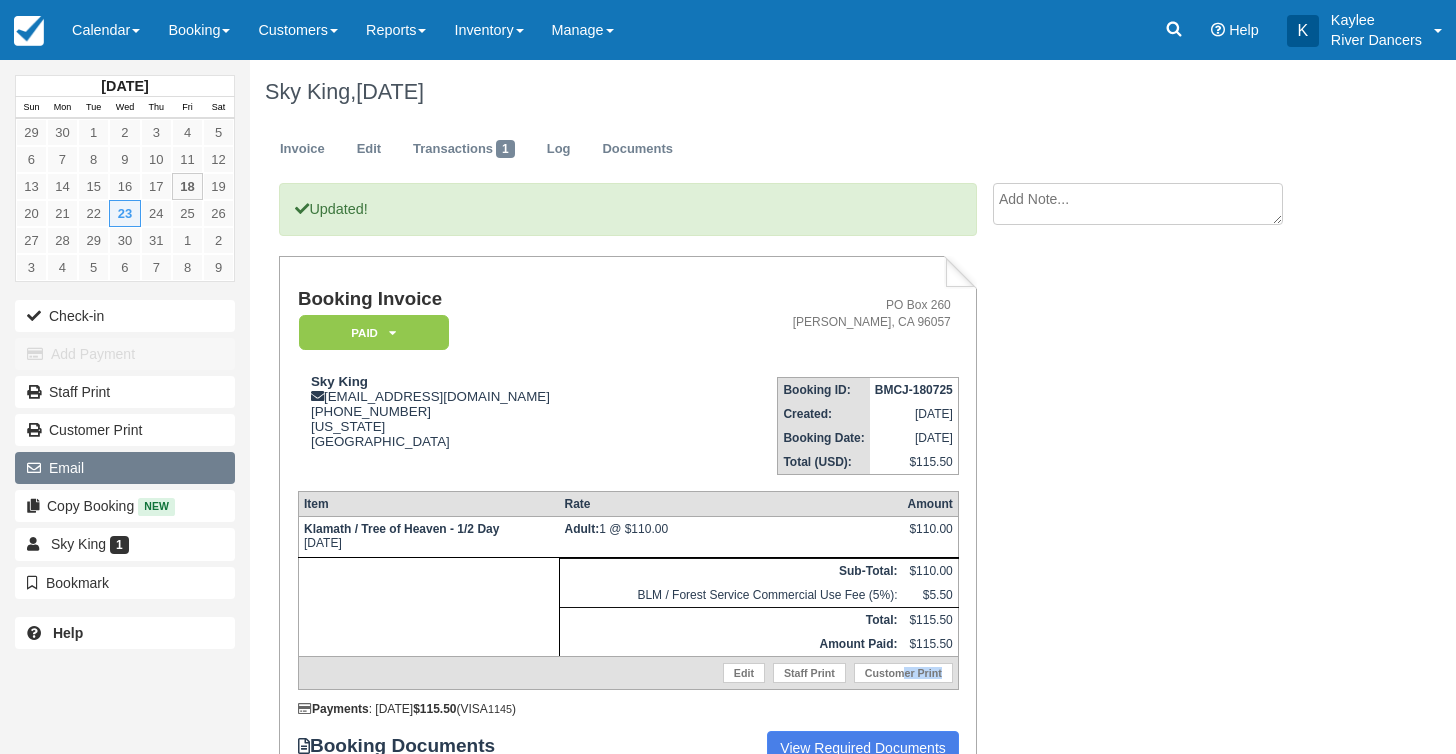click on "Email" at bounding box center (125, 468) 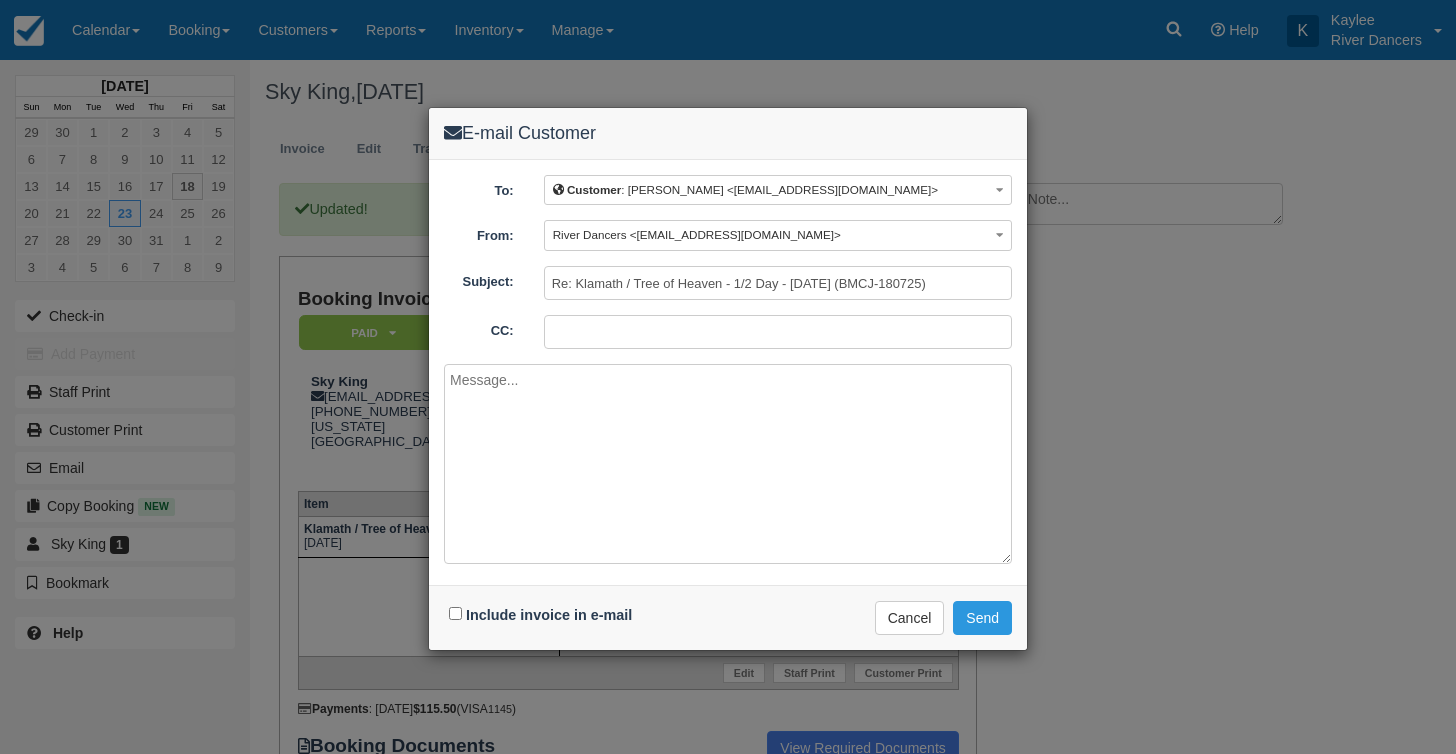 click on "Include invoice in e-mail" at bounding box center (455, 613) 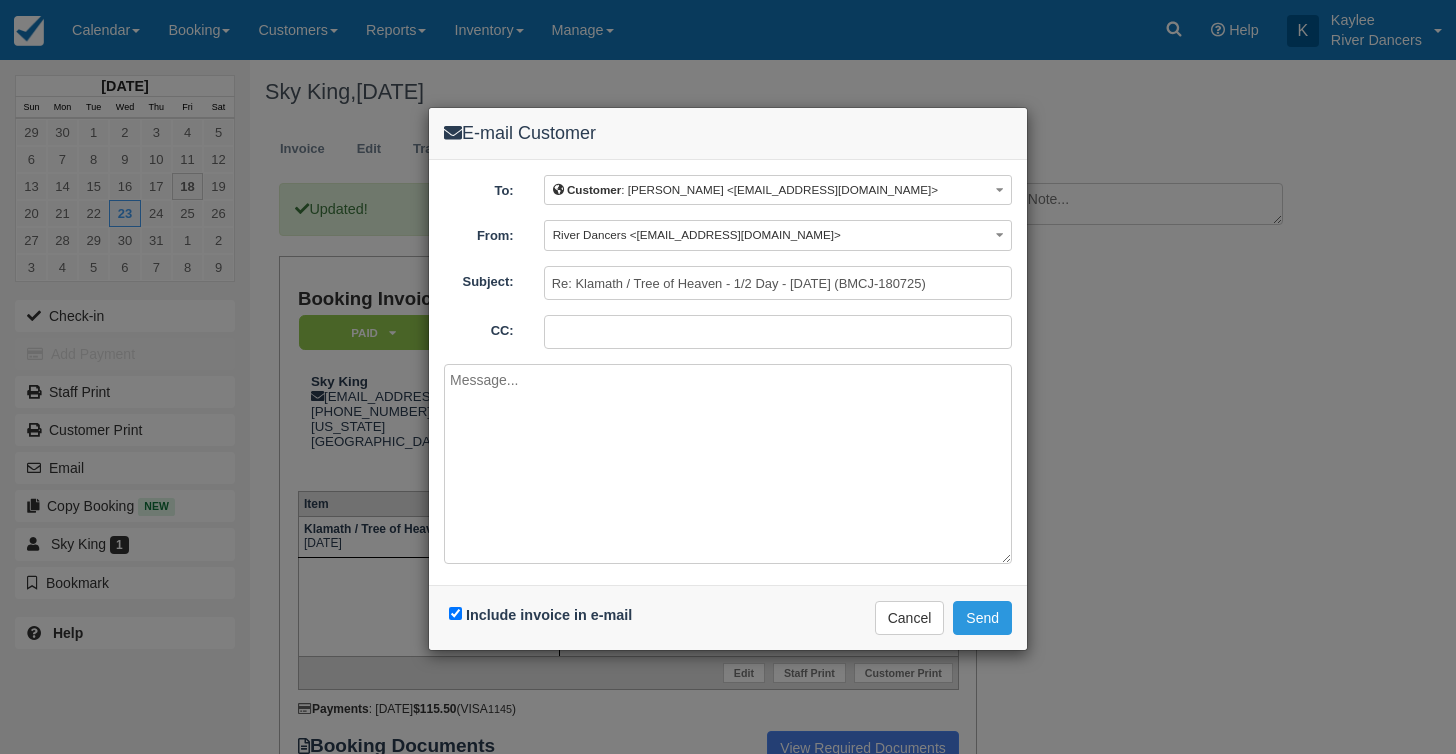 click at bounding box center (728, 464) 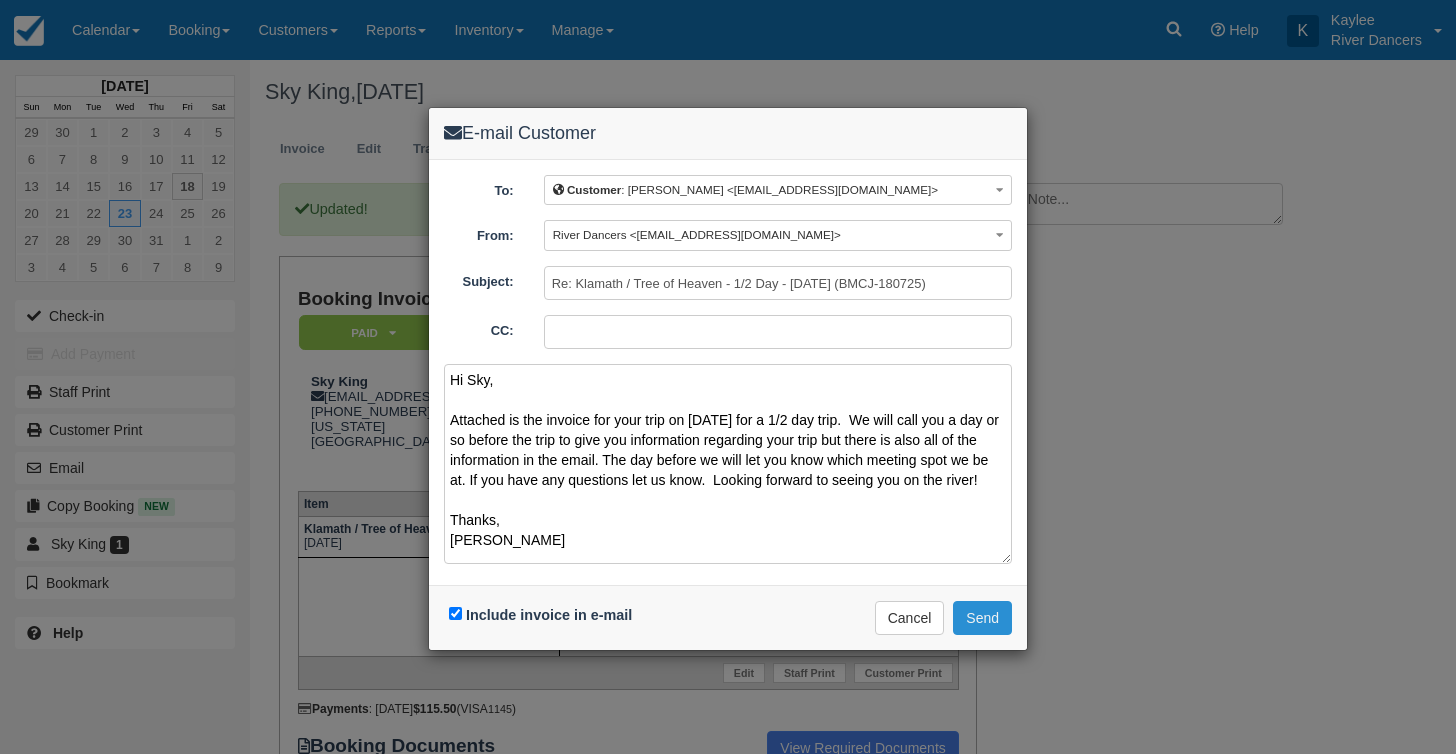 type on "Hi Sky,
Attached is the invoice for your trip on 7/23/25 for a 1/2 day trip.  We will call you a day or so before the trip to give you information regarding your trip but there is also all of the information in the email. The day before we will let you know which meeting spot we be at. If you have any questions let us know.  Looking forward to seeing you on the river!
Thanks,
Kaylee" 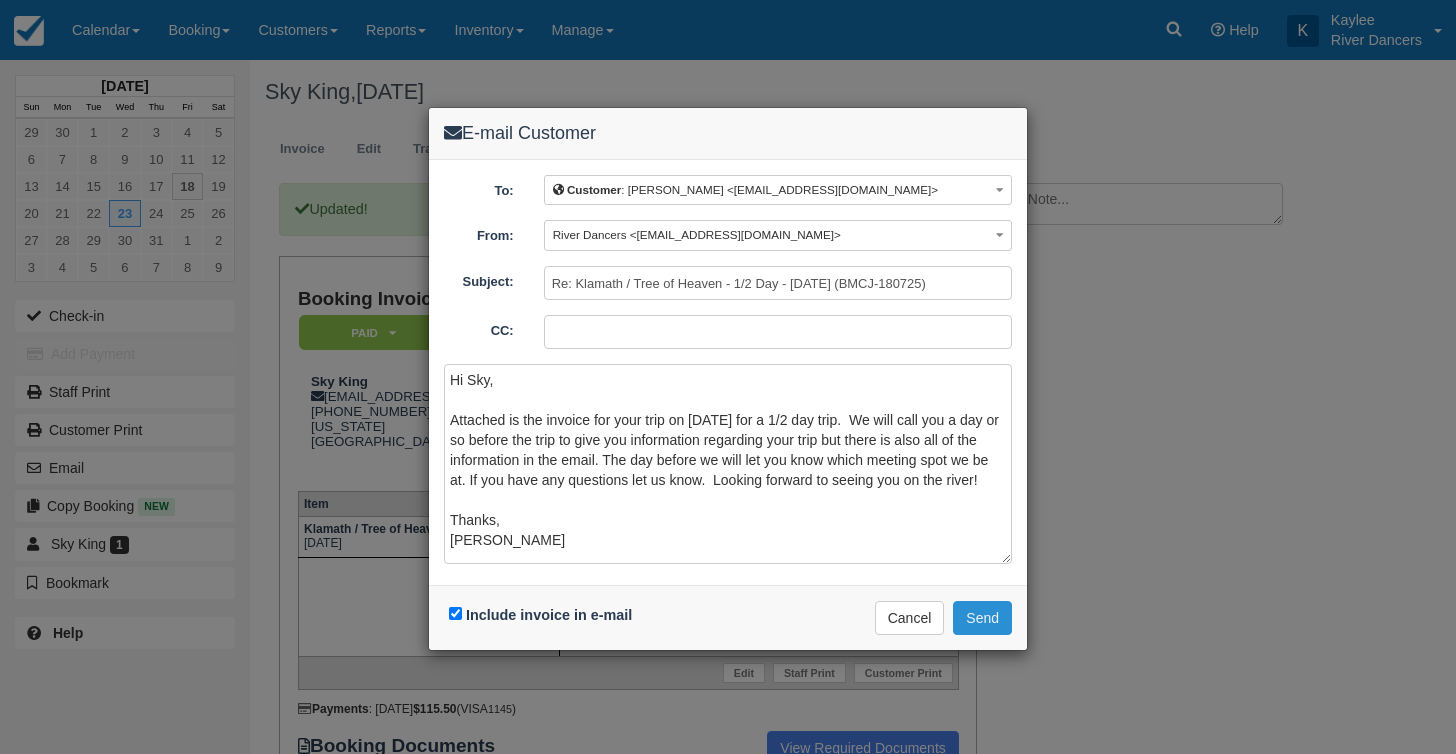click on "Send" at bounding box center [982, 618] 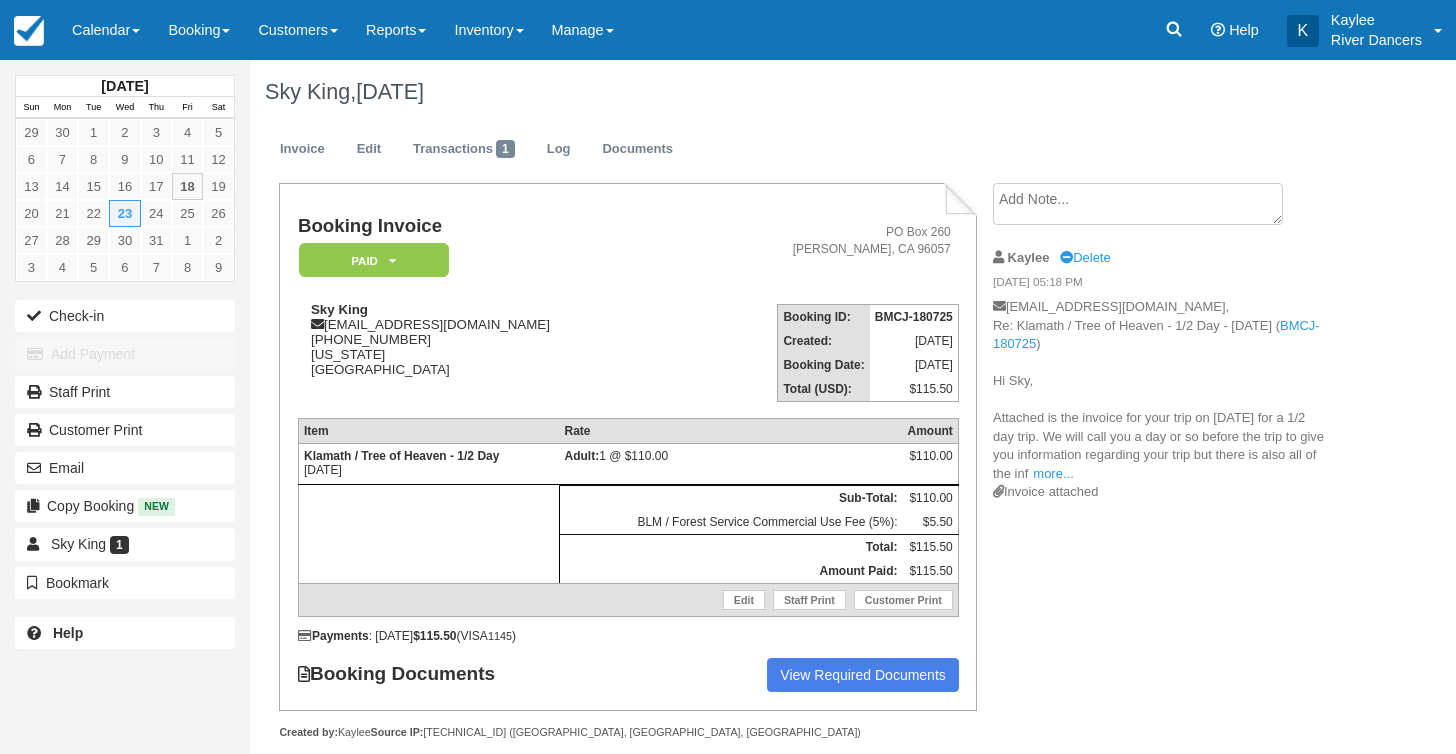 scroll, scrollTop: 0, scrollLeft: 0, axis: both 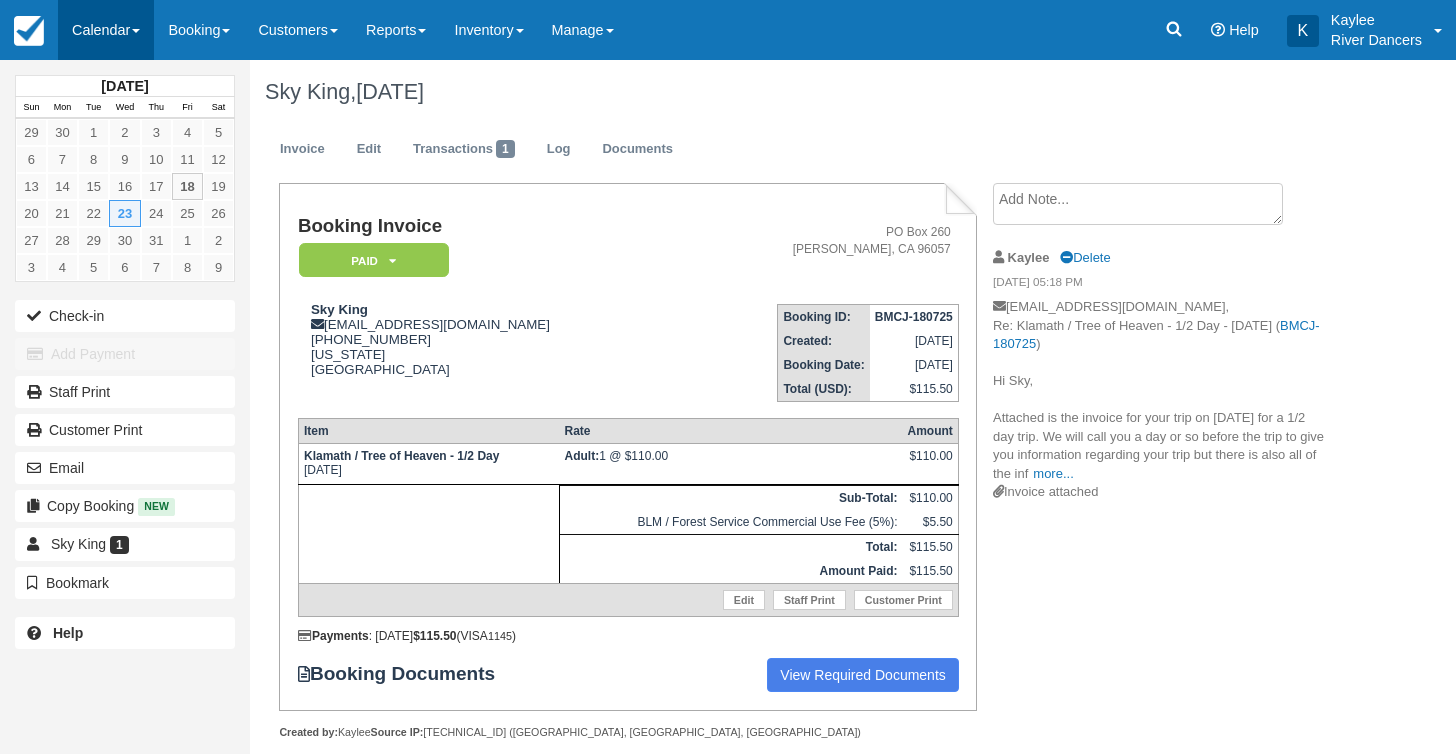 click on "Calendar" at bounding box center (106, 30) 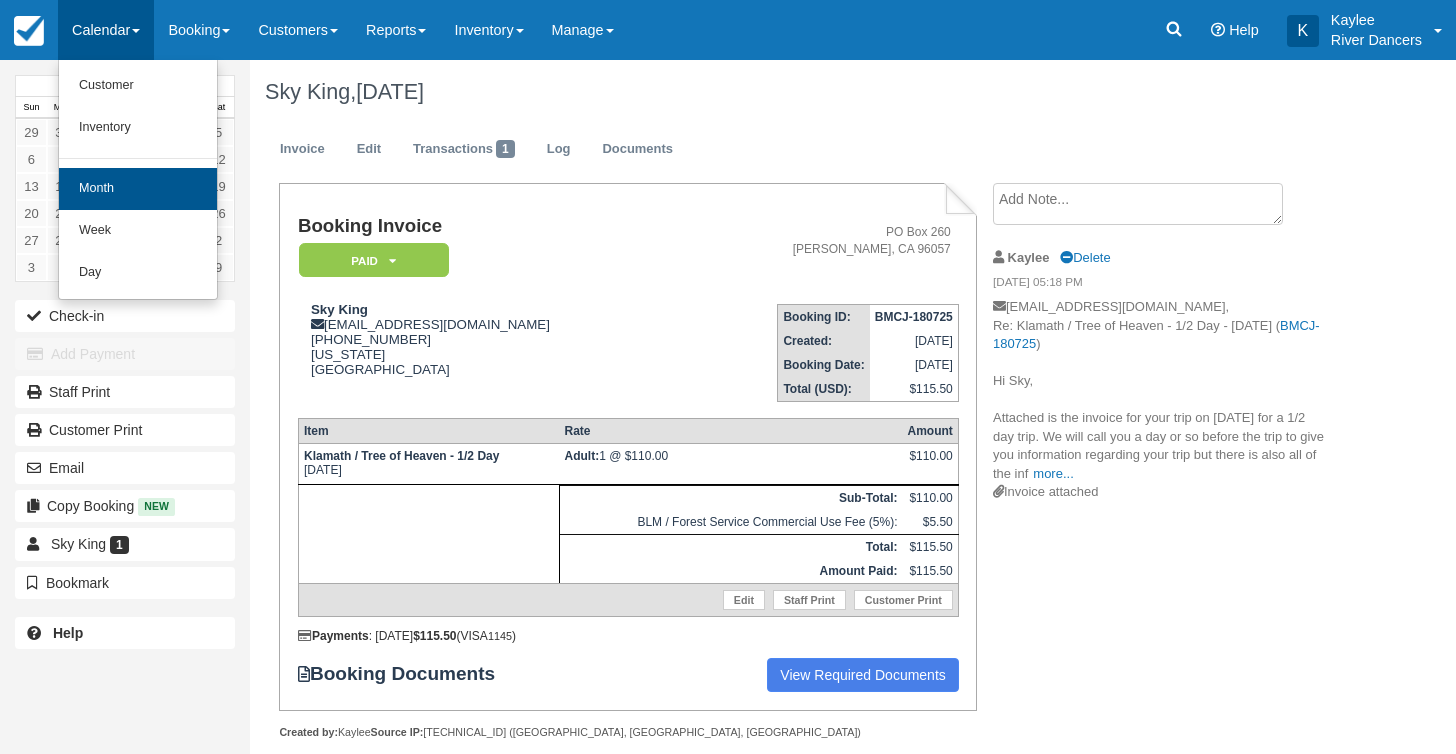 click on "Month" at bounding box center (138, 189) 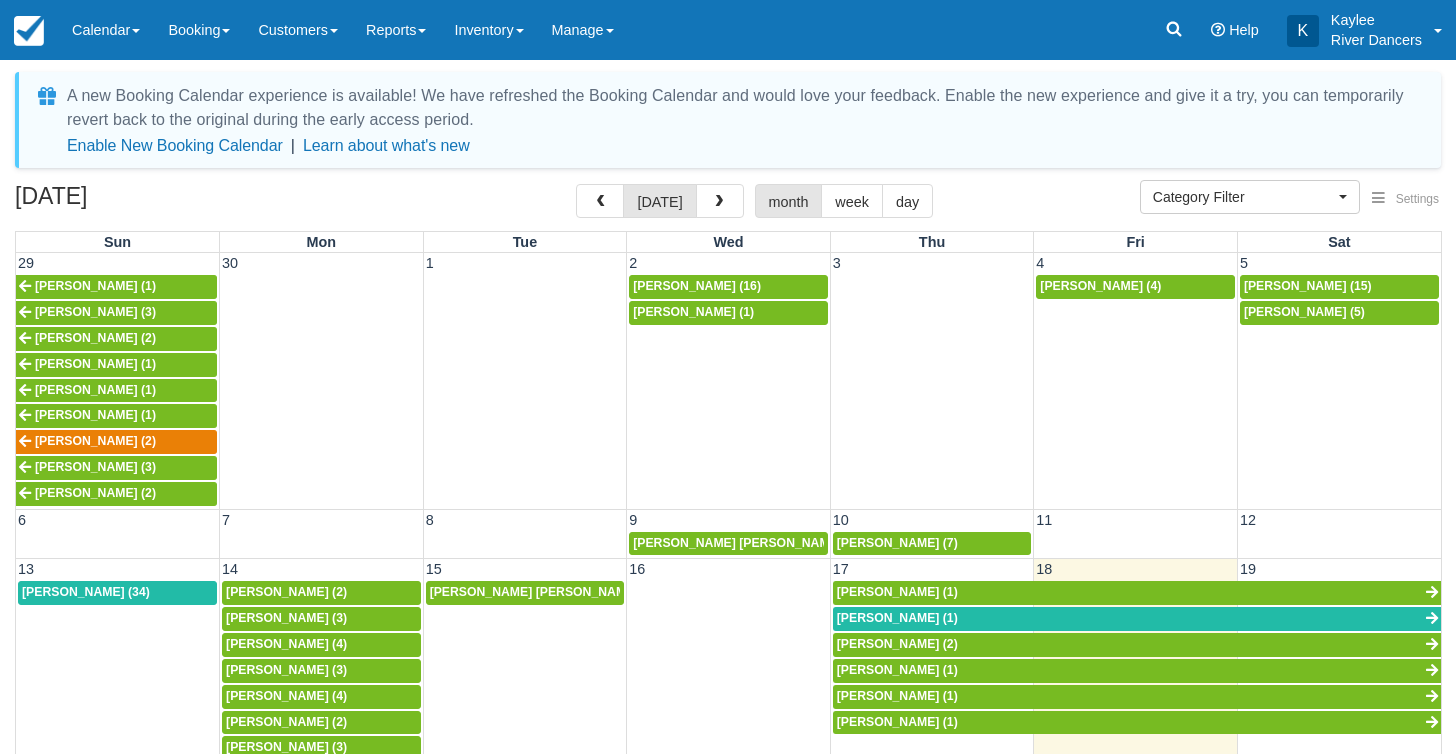 select 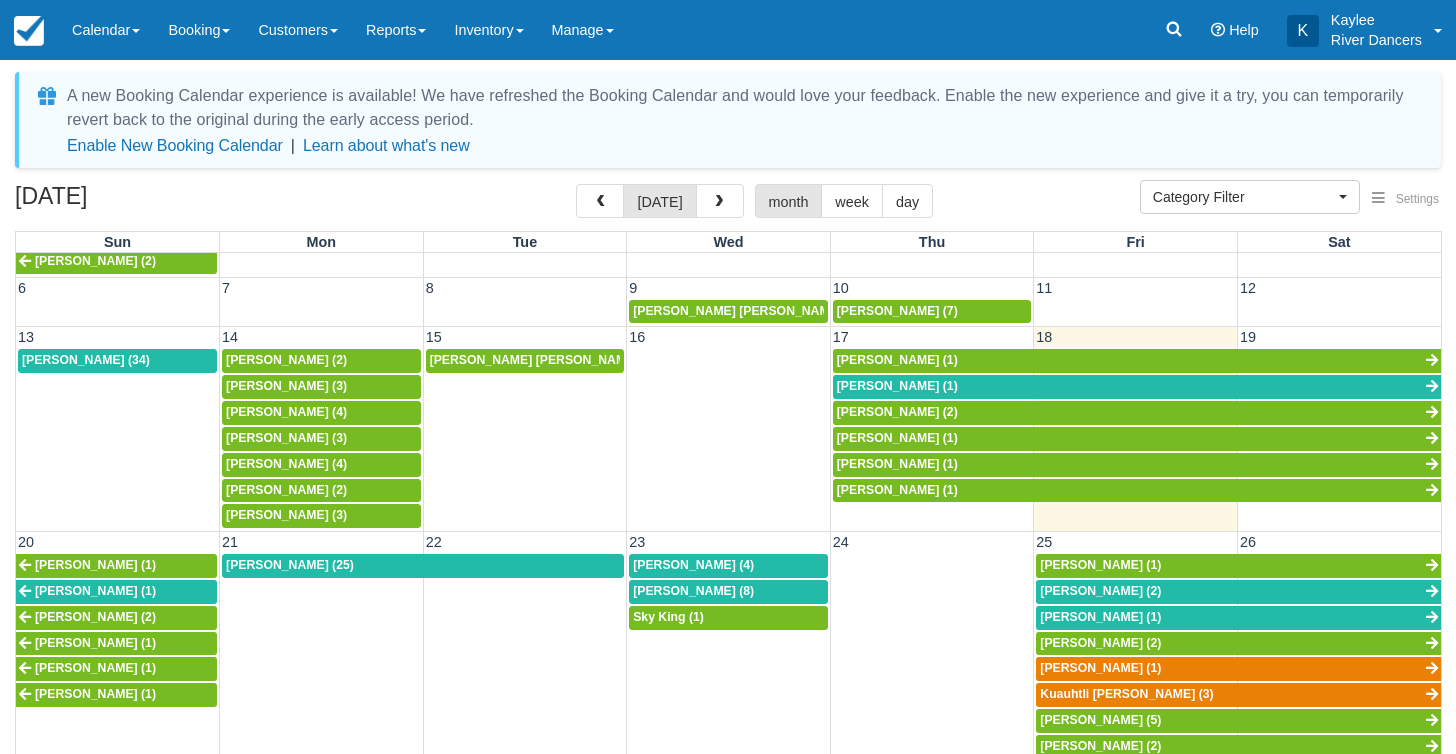 scroll, scrollTop: 258, scrollLeft: 0, axis: vertical 